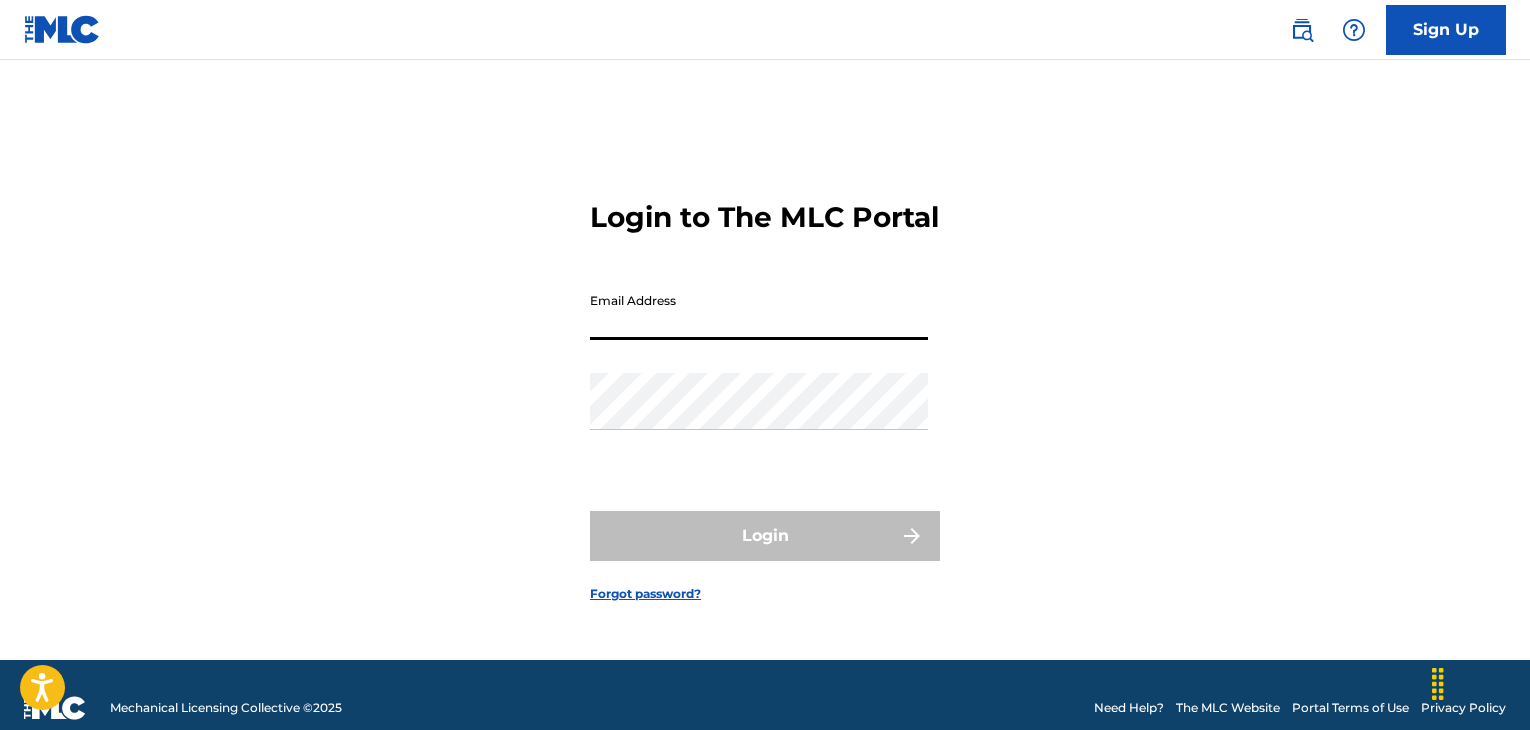 scroll, scrollTop: 0, scrollLeft: 0, axis: both 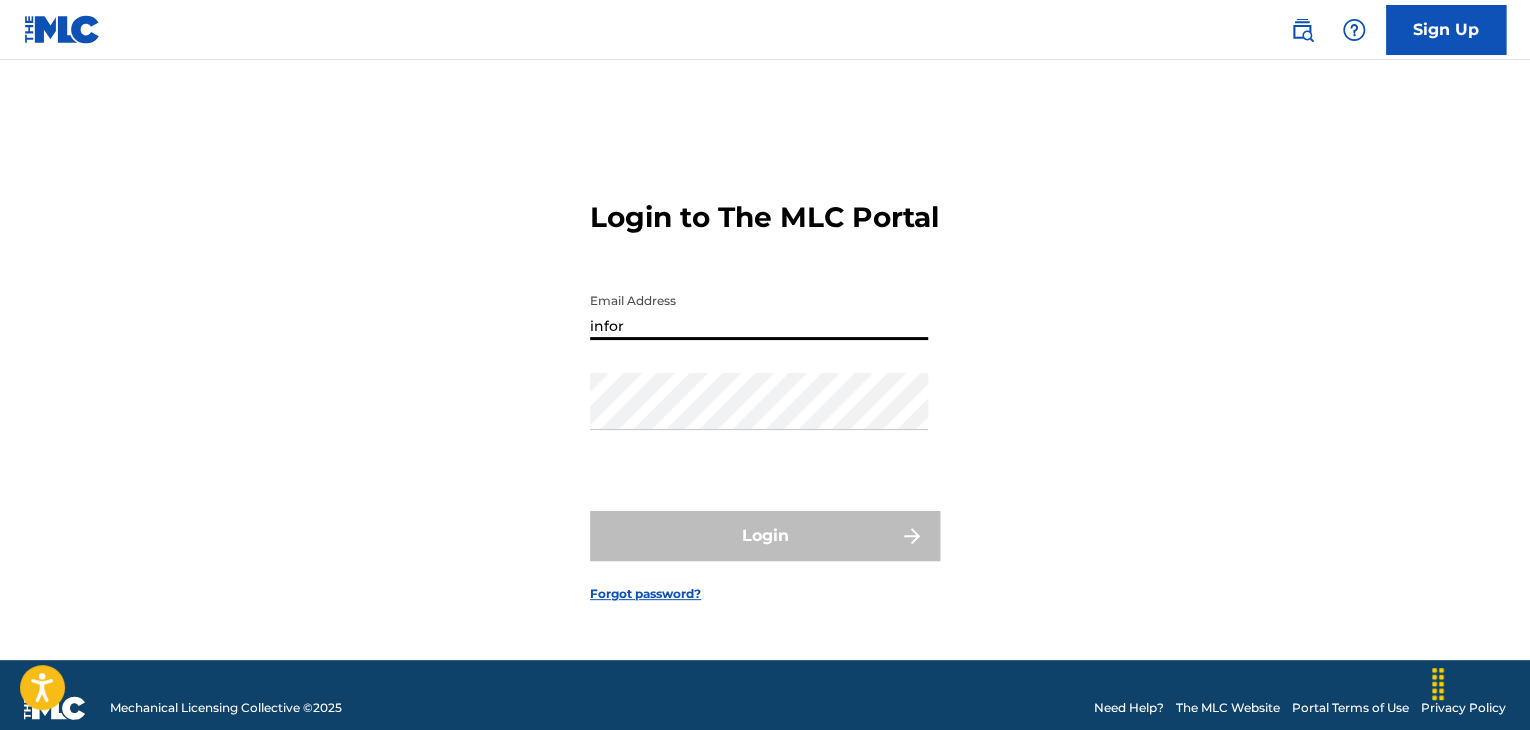 type on "info@example.com" 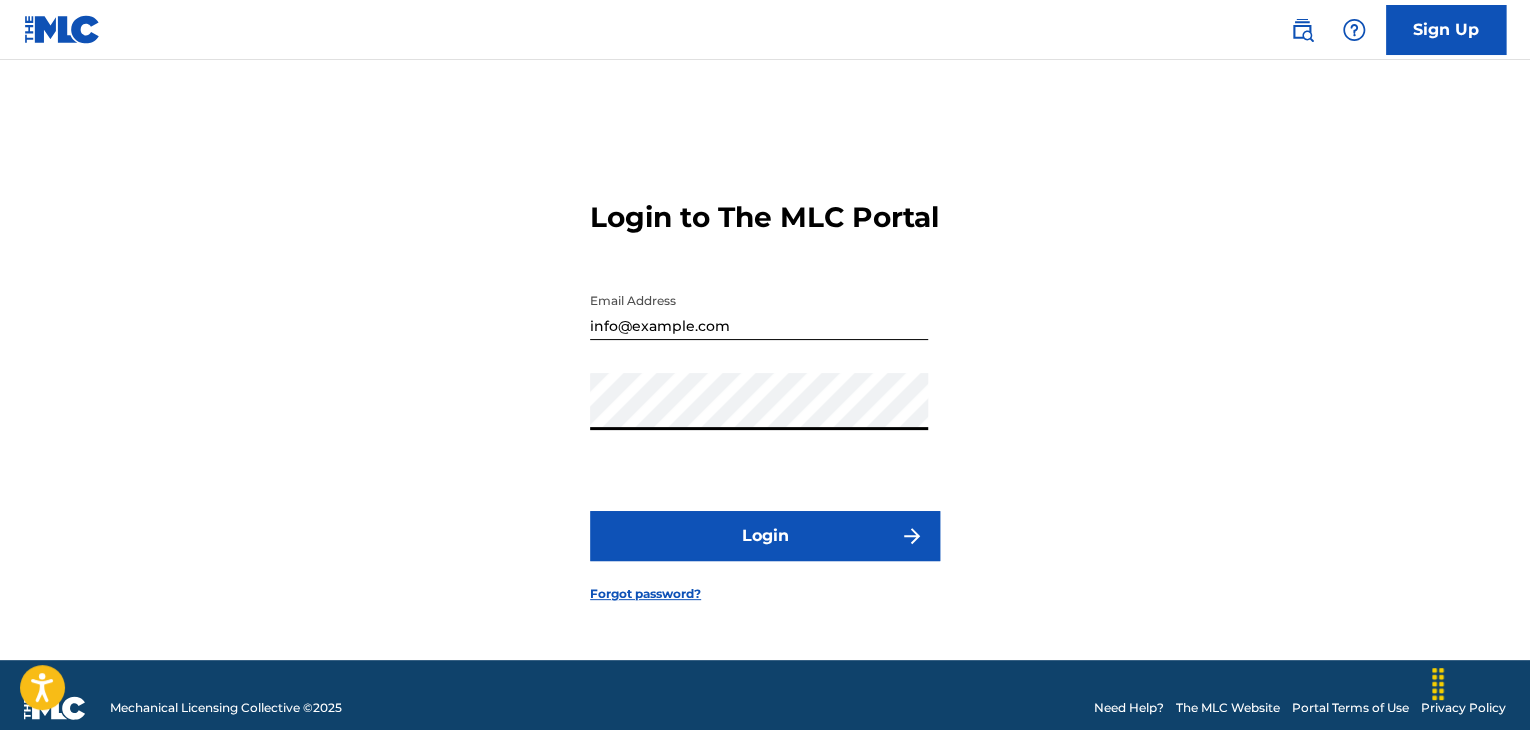 click on "Login" at bounding box center [765, 536] 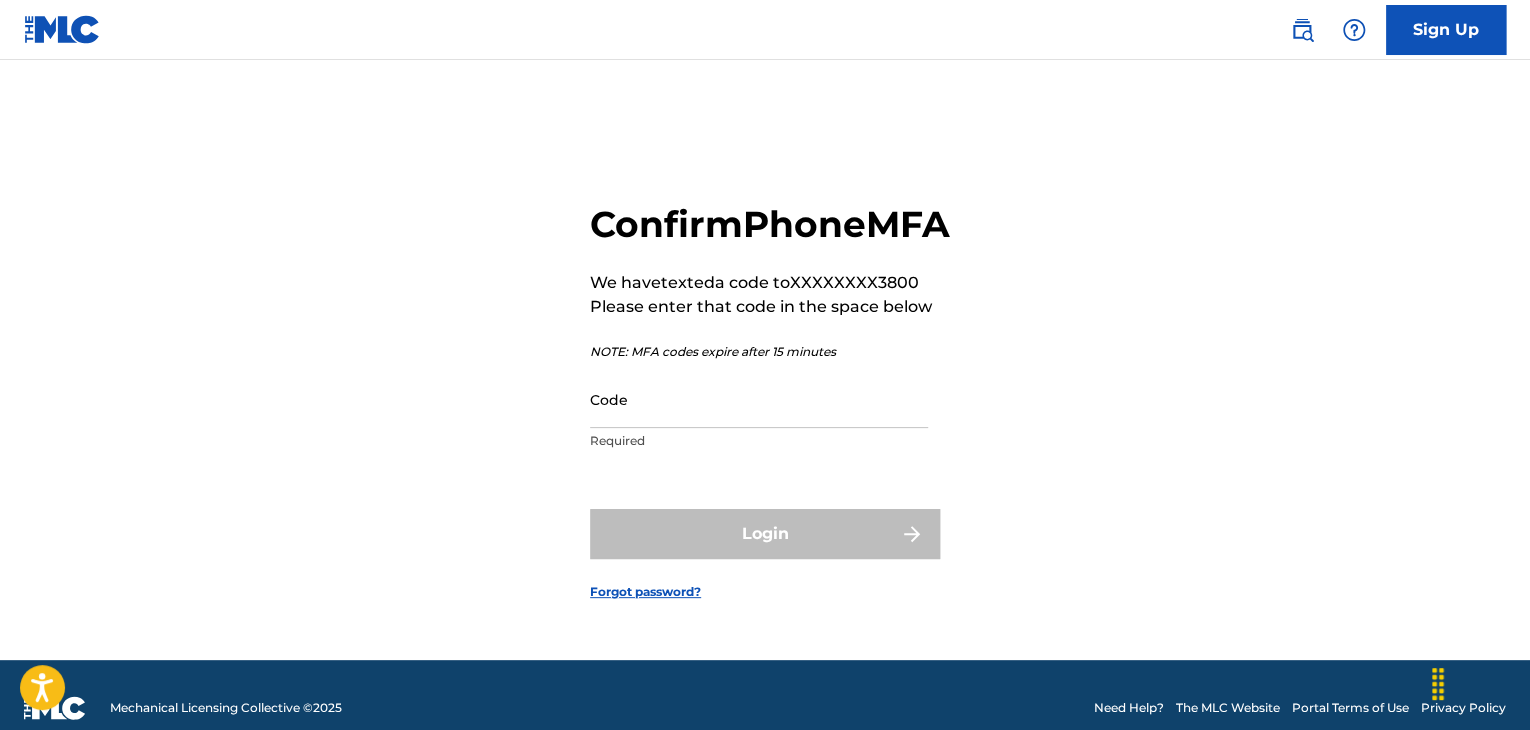 click on "Code" at bounding box center [759, 399] 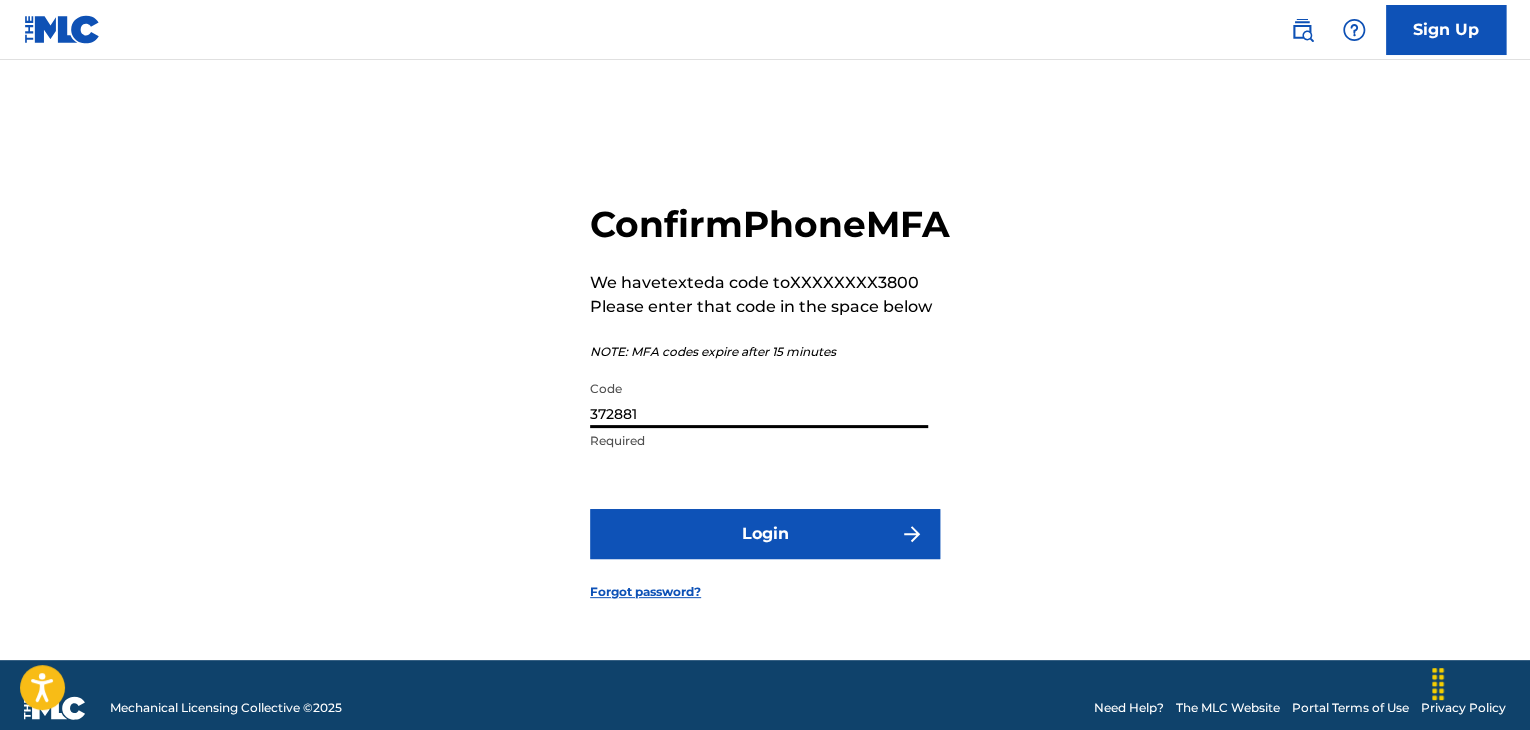 type on "372881" 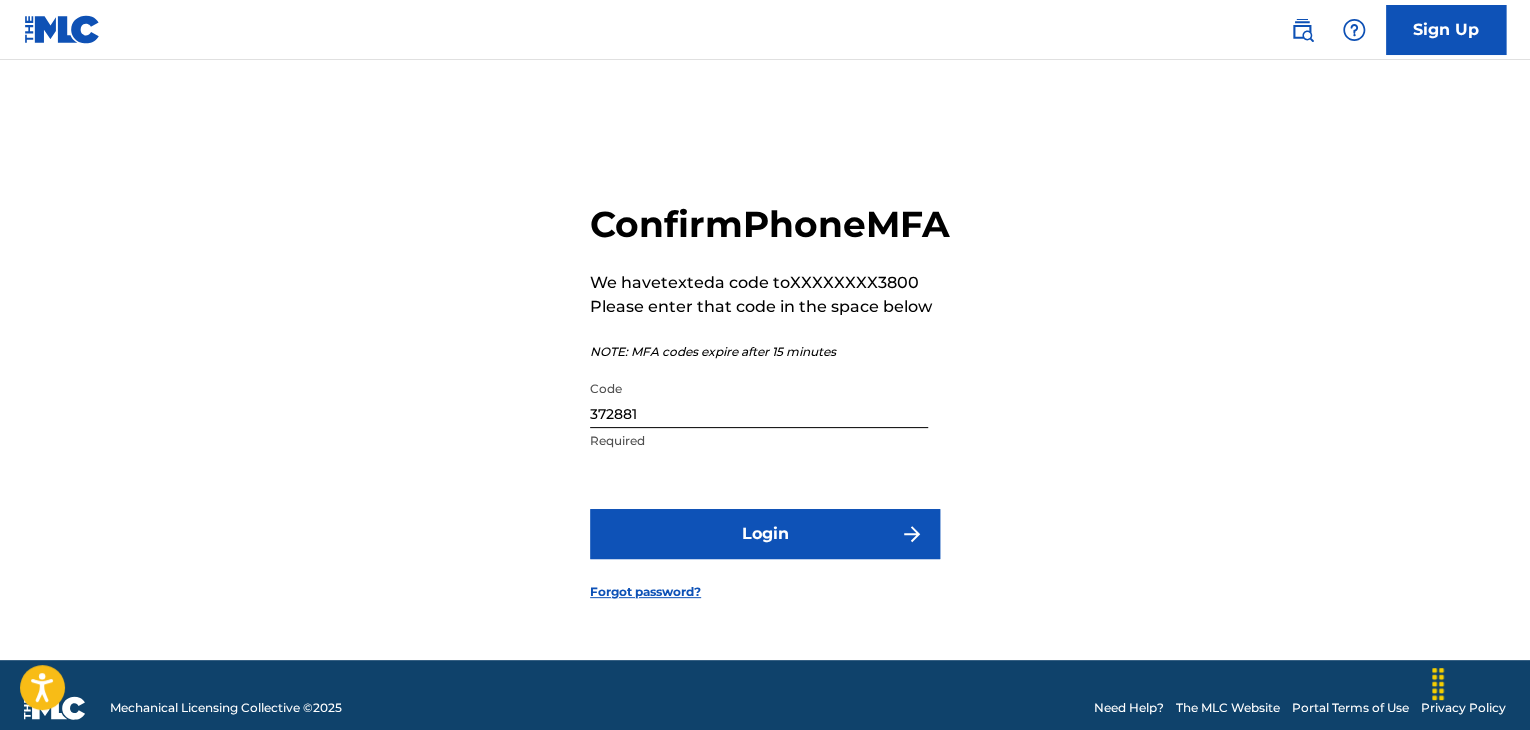 click on "Login" at bounding box center (765, 534) 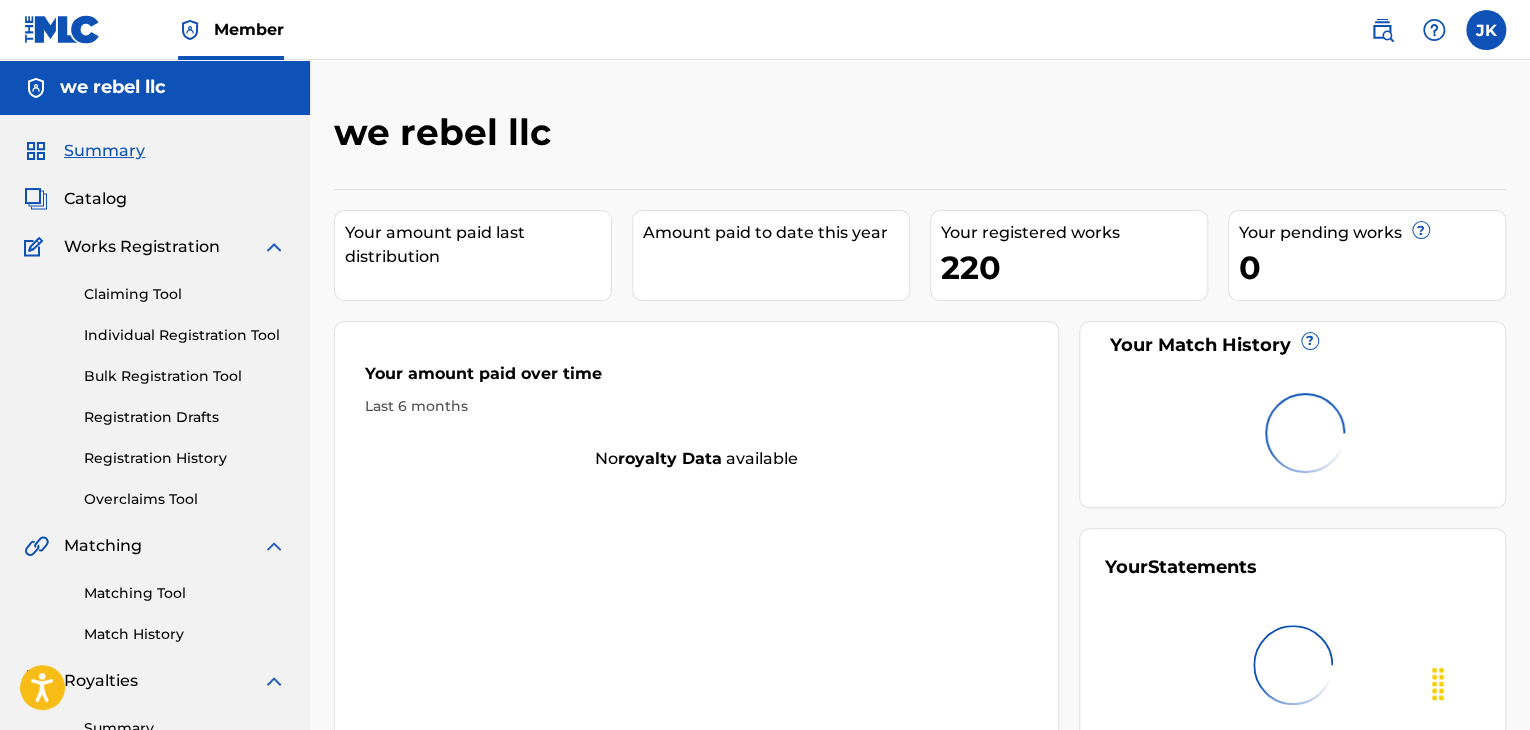 scroll, scrollTop: 0, scrollLeft: 0, axis: both 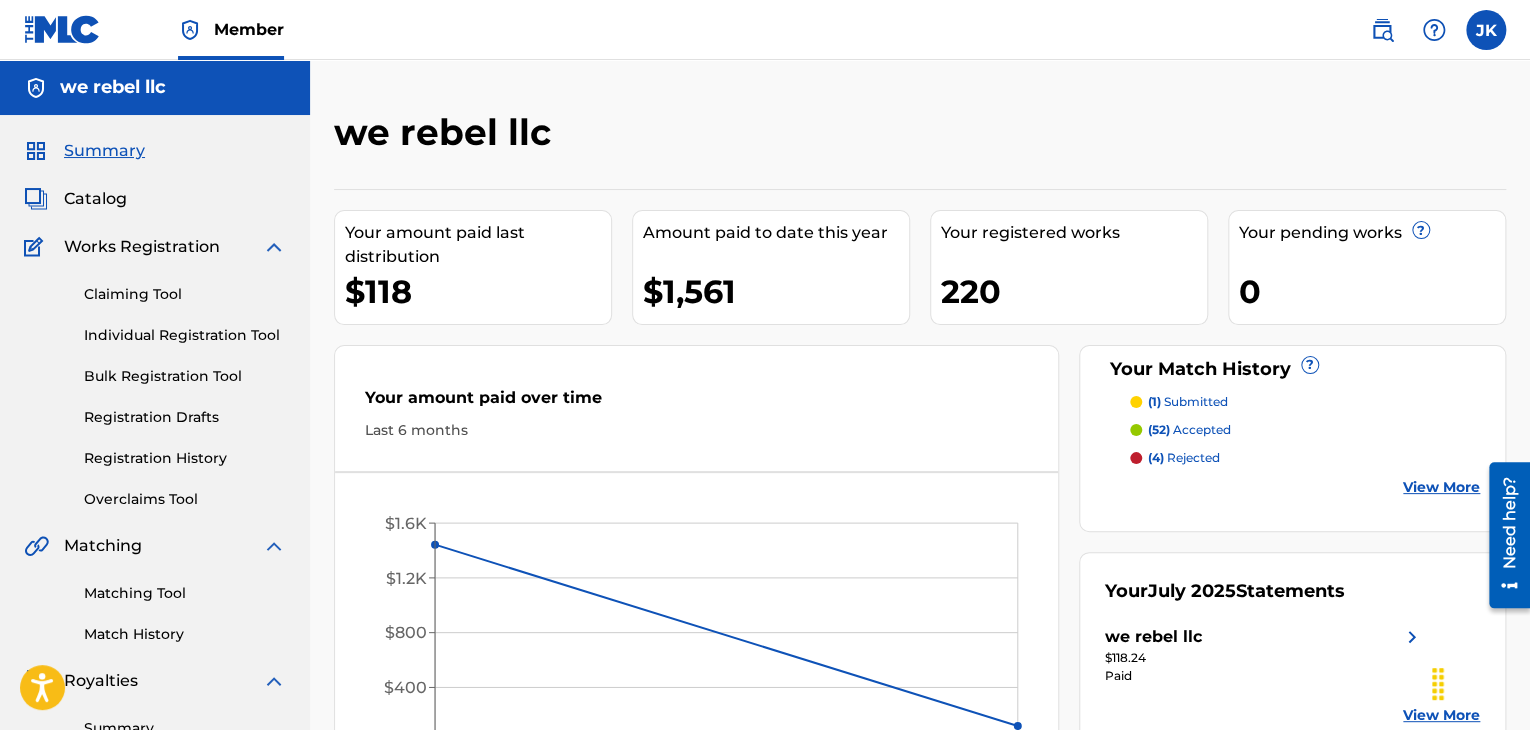 click on "Registration History" at bounding box center [185, 458] 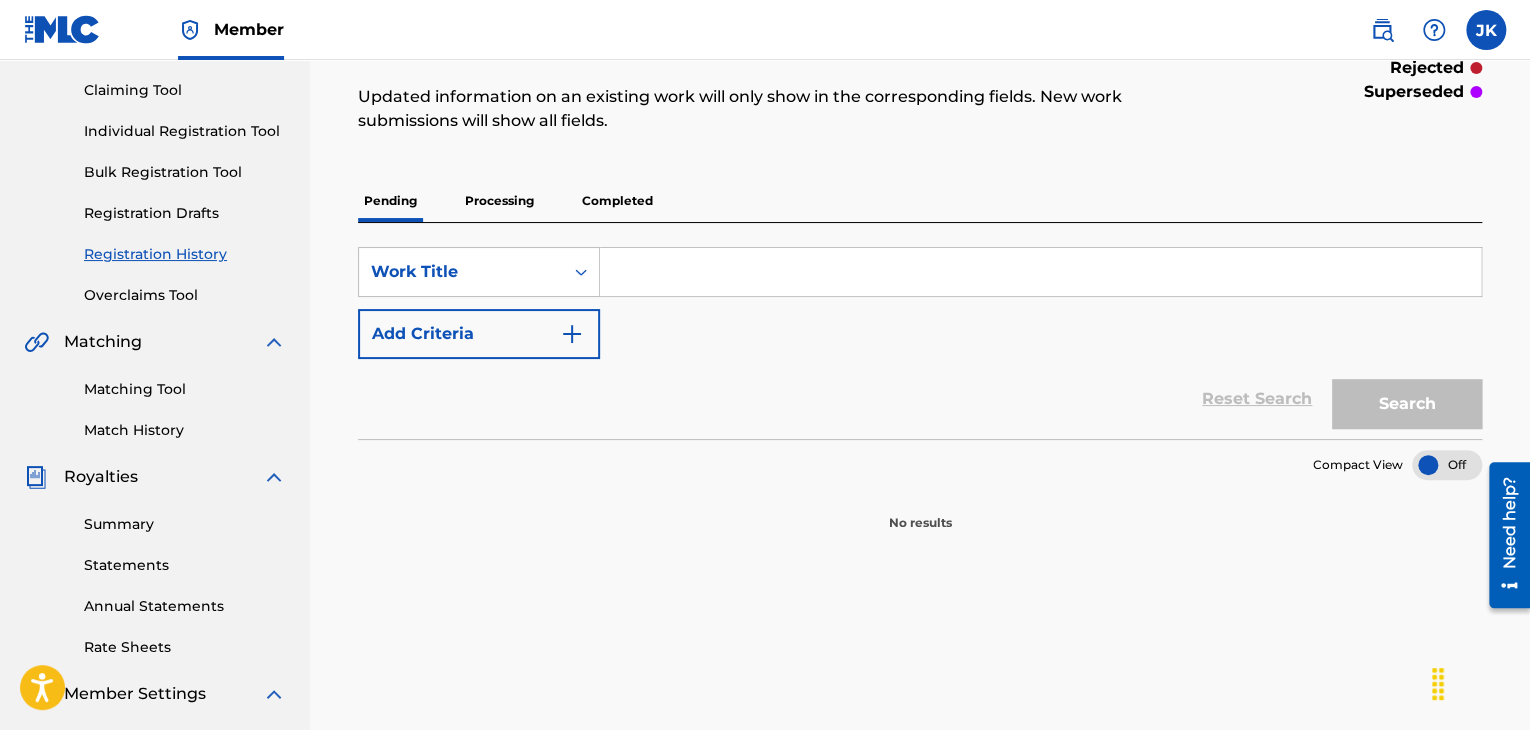 scroll, scrollTop: 204, scrollLeft: 0, axis: vertical 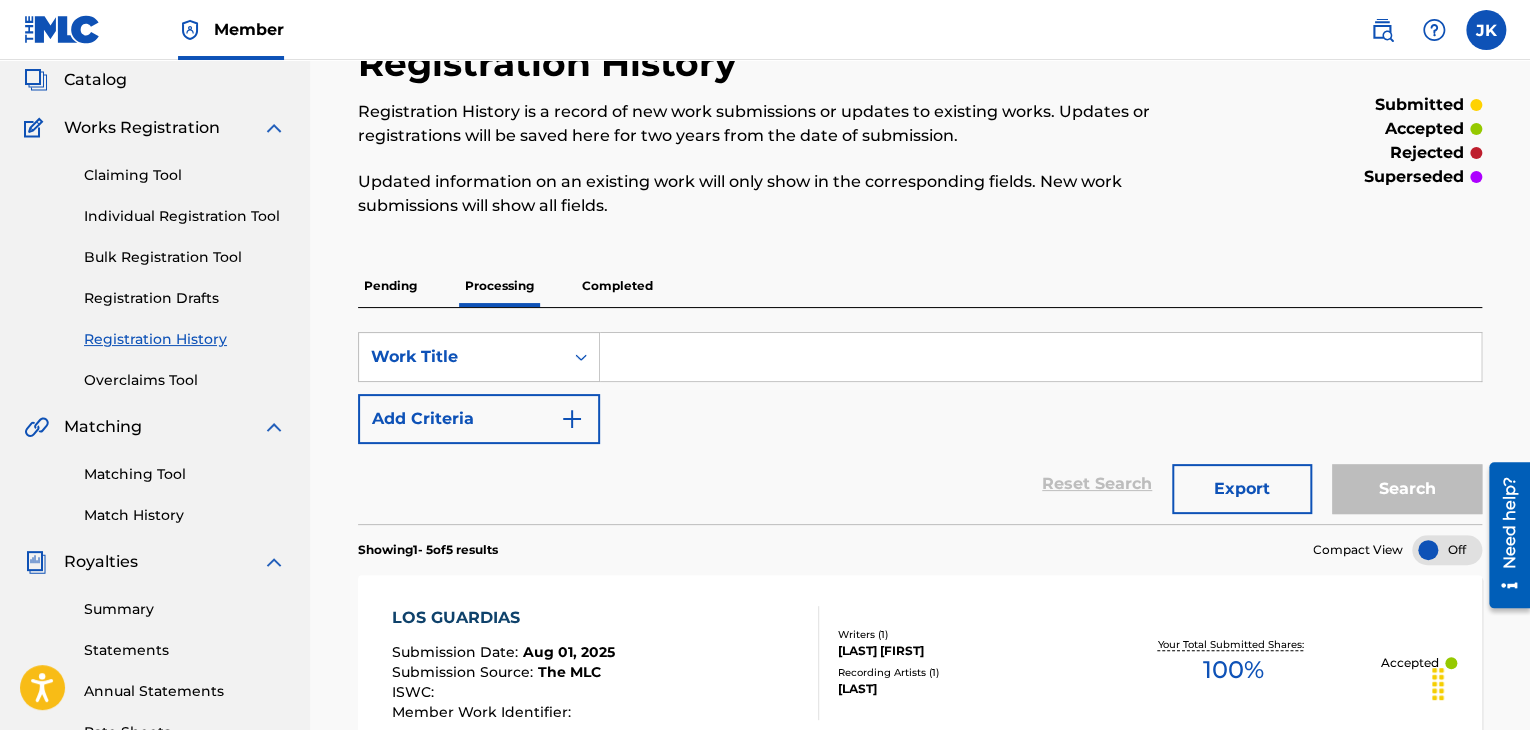 click on "Completed" at bounding box center [617, 286] 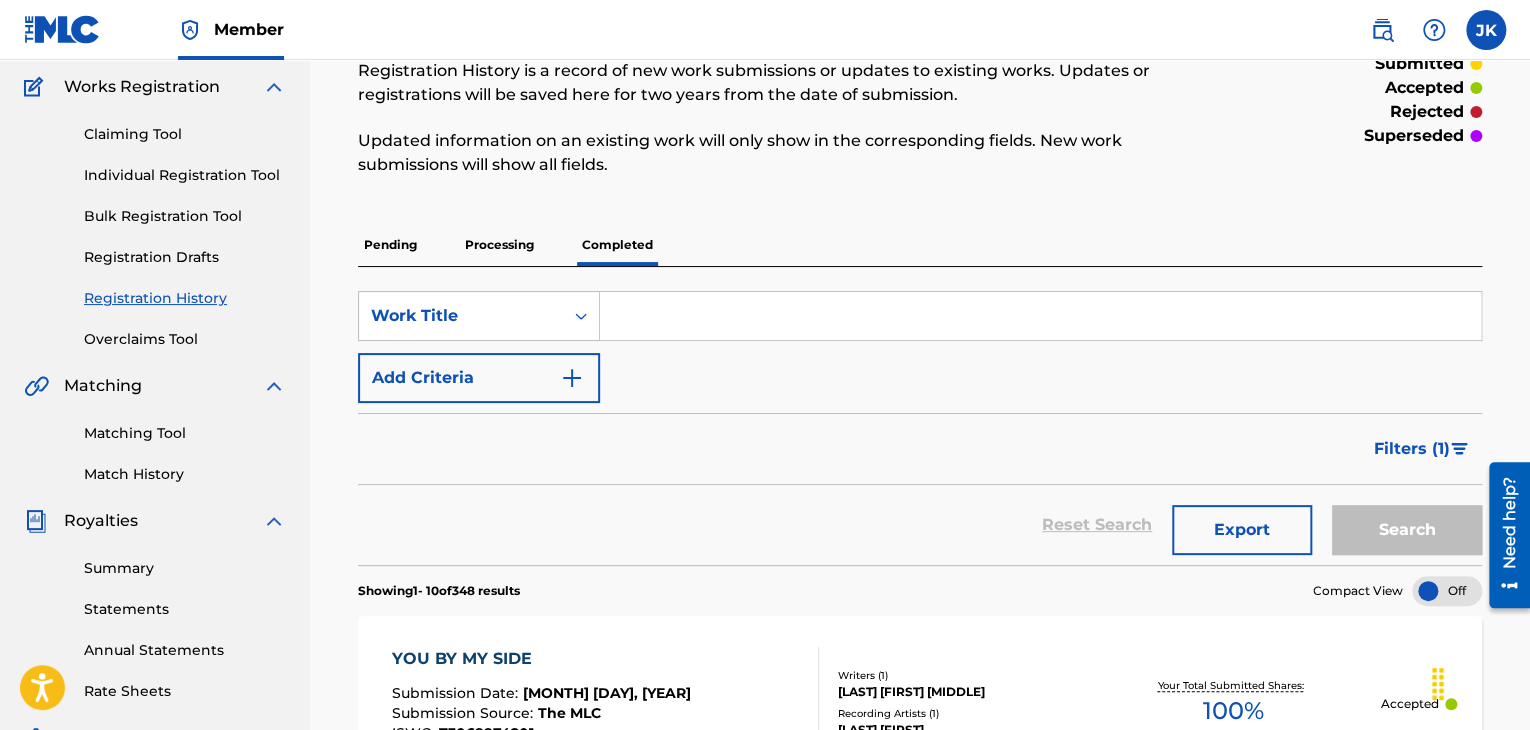 scroll, scrollTop: 155, scrollLeft: 0, axis: vertical 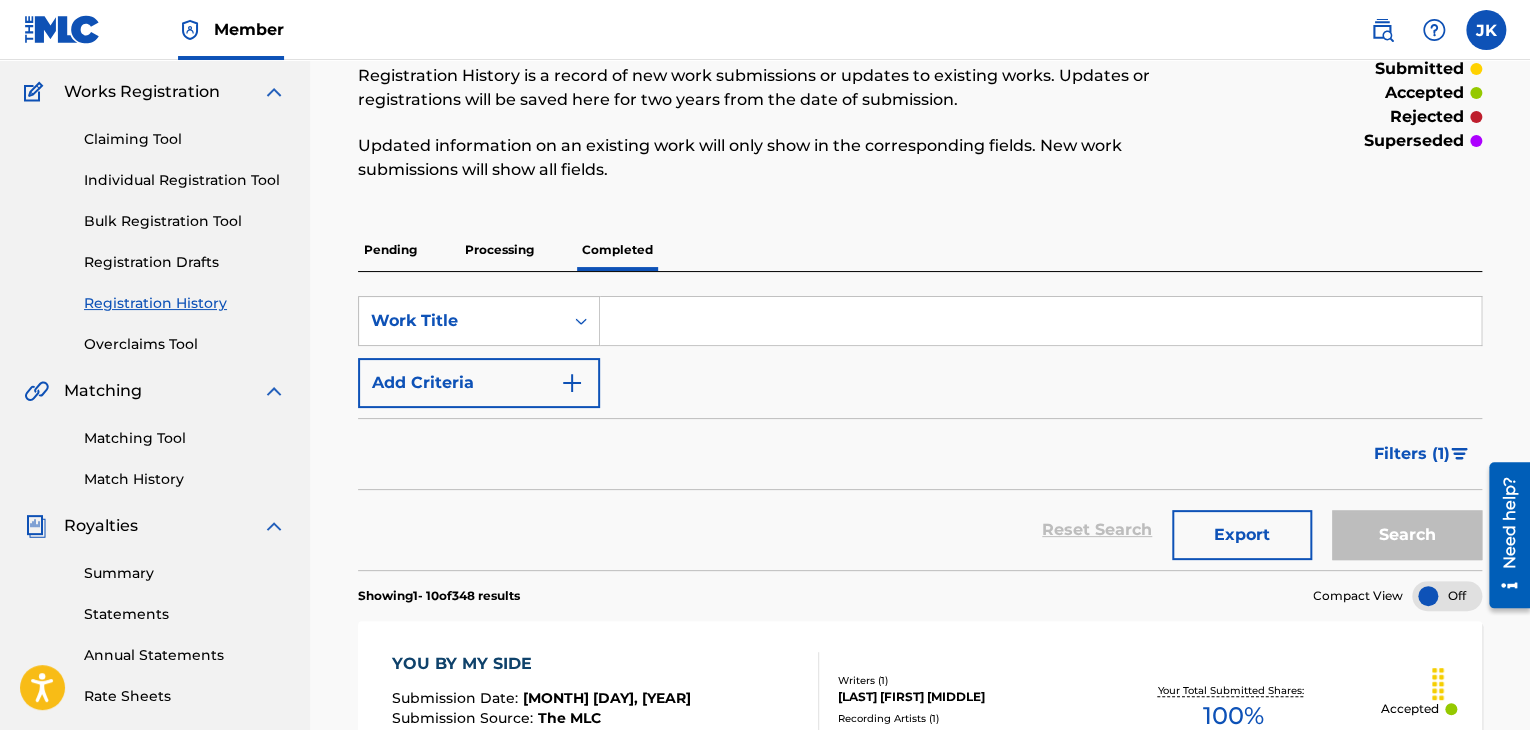 click on "Processing" at bounding box center (499, 250) 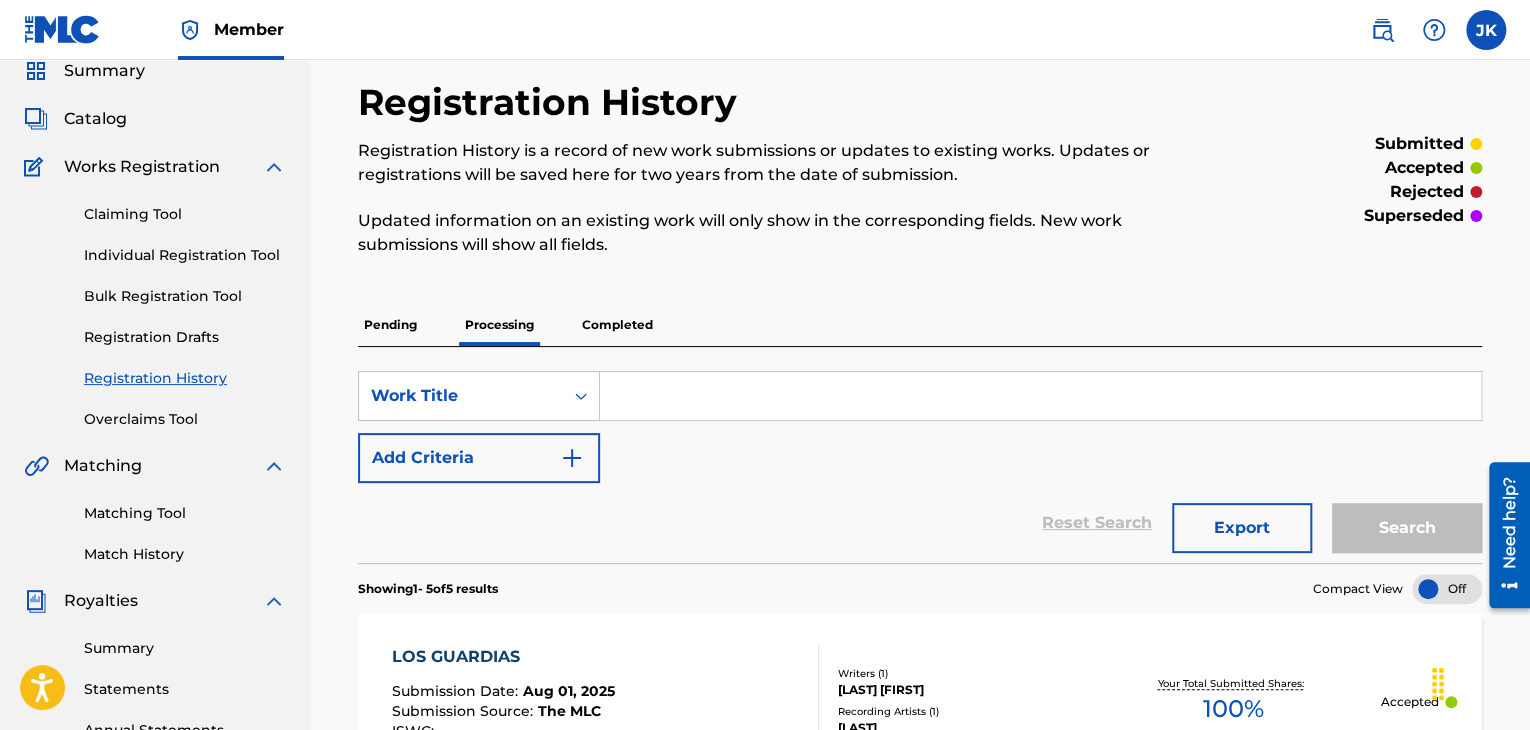 scroll, scrollTop: 74, scrollLeft: 0, axis: vertical 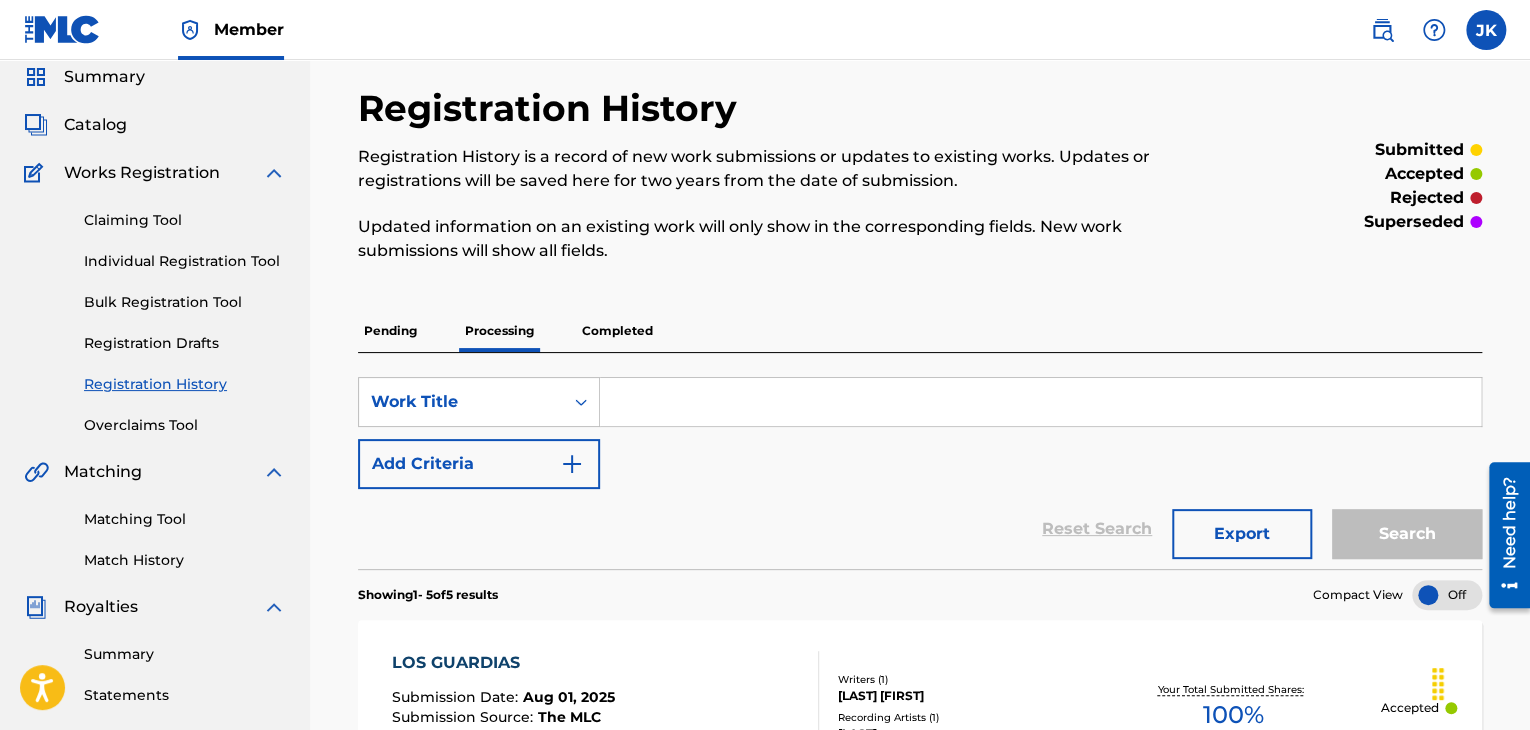 click on "Pending" at bounding box center (390, 331) 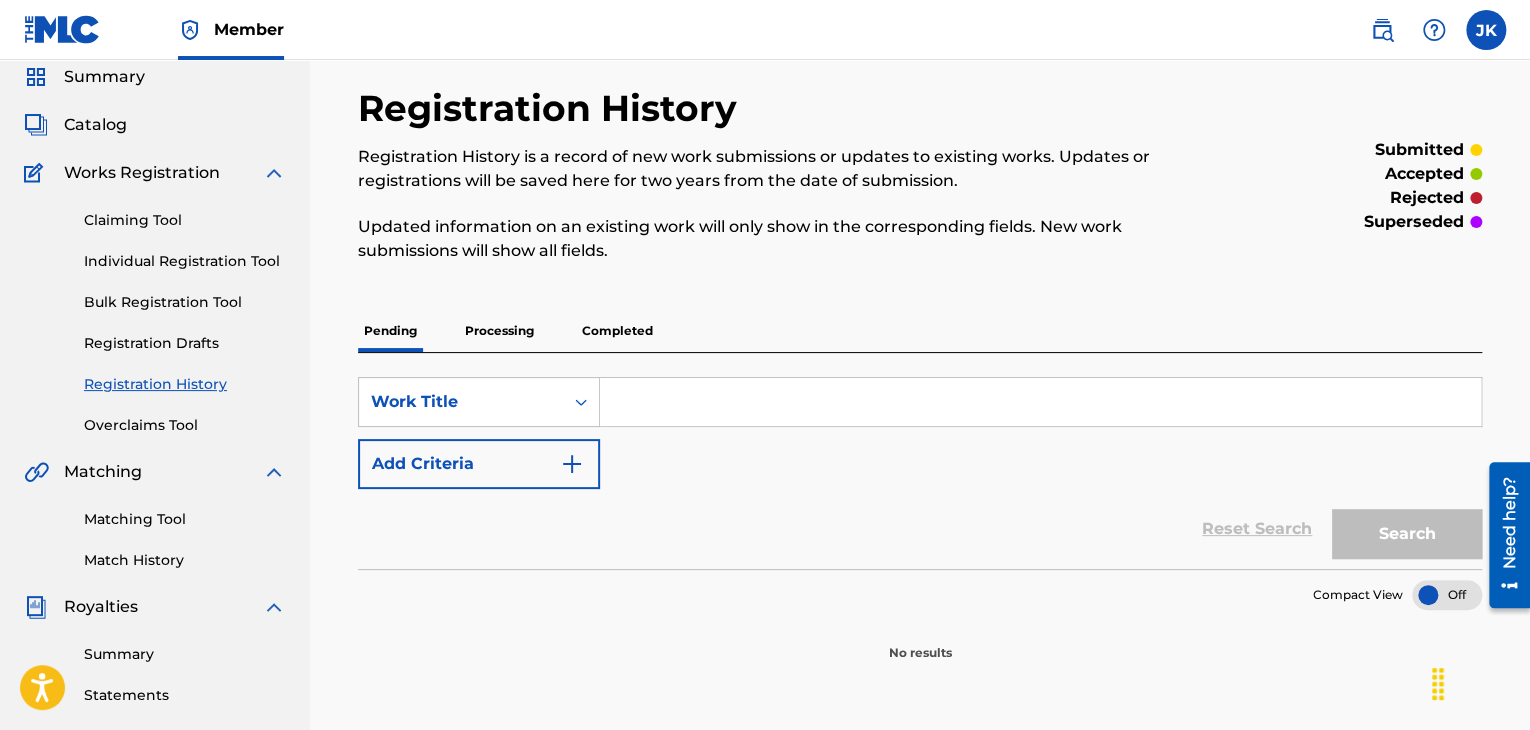 scroll, scrollTop: 0, scrollLeft: 0, axis: both 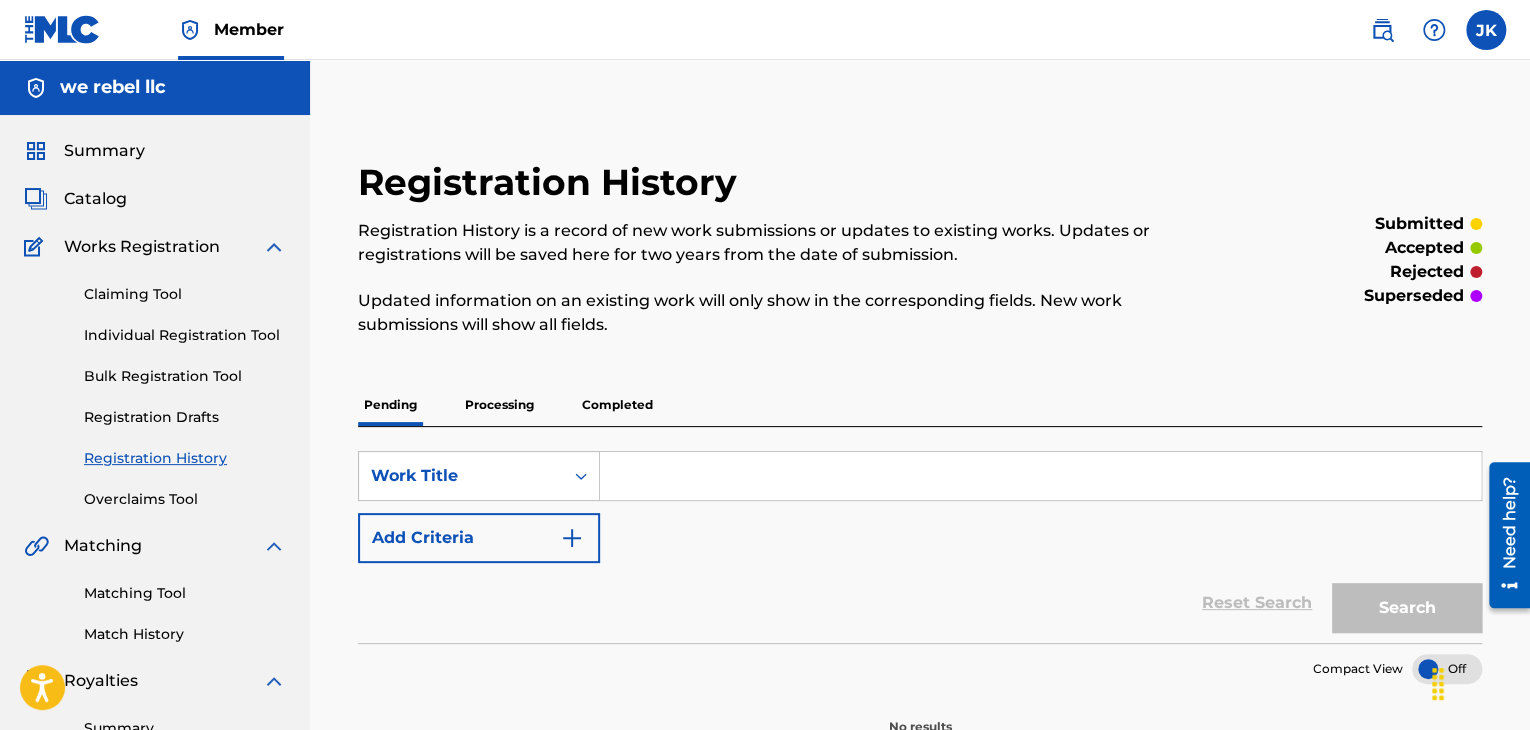 click at bounding box center (1486, 30) 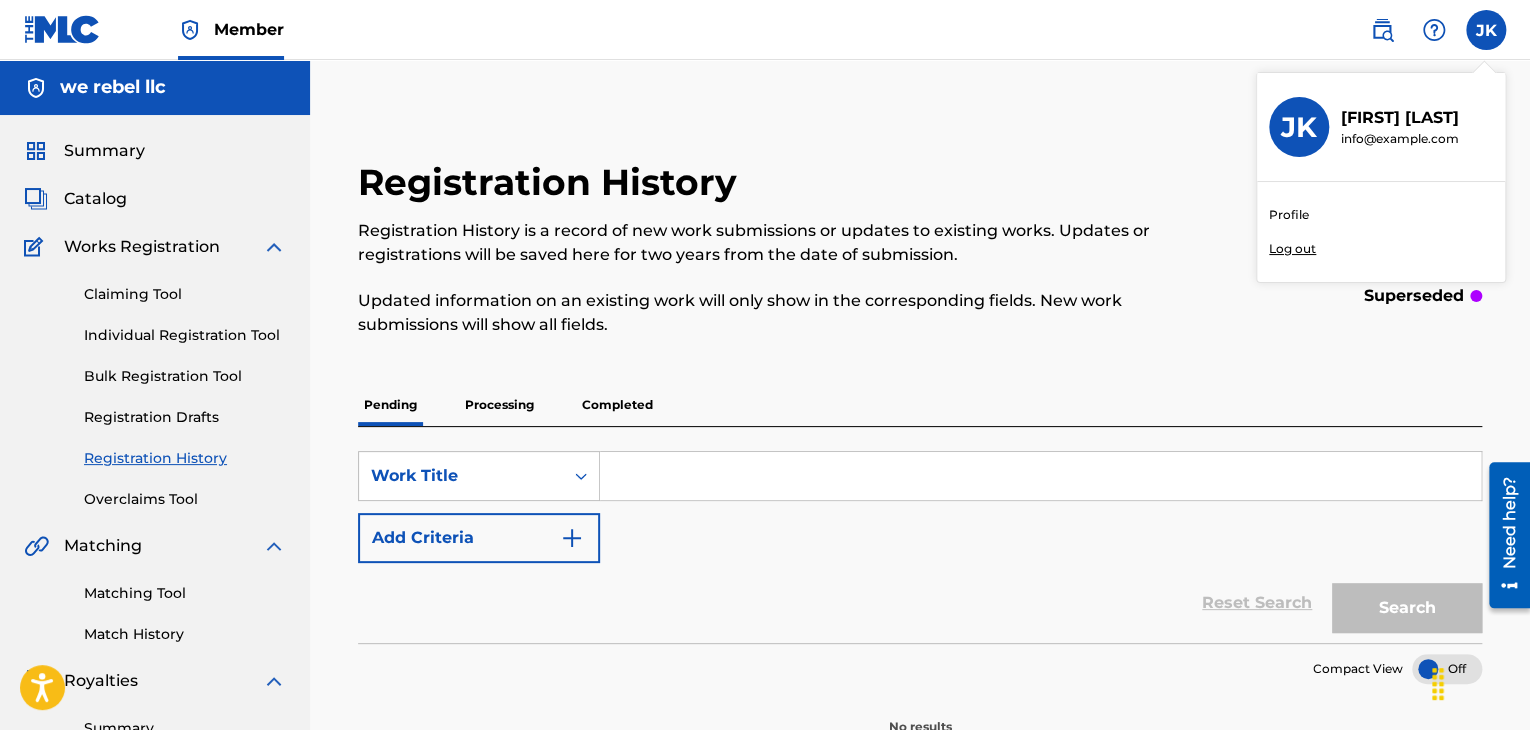 click on "Profile" at bounding box center [1289, 215] 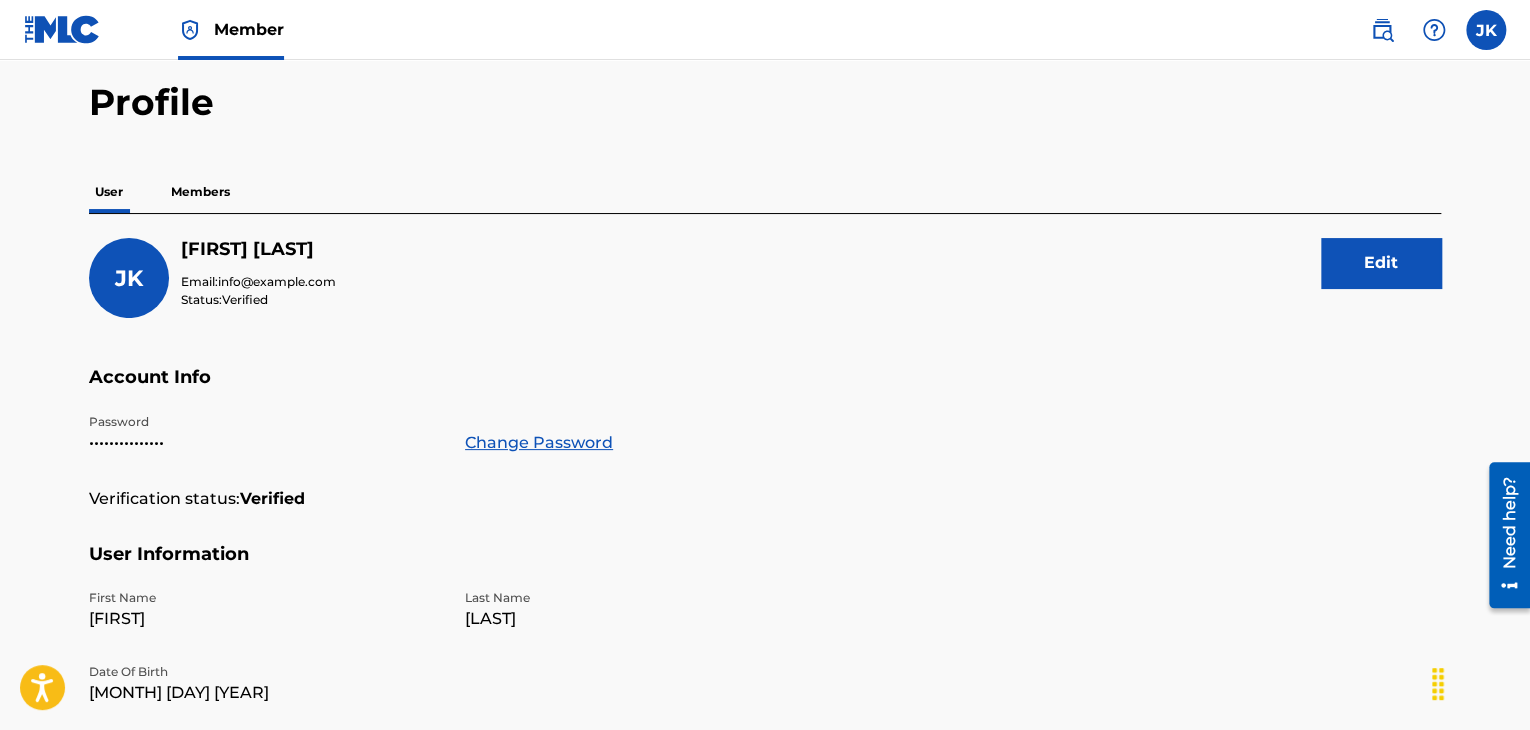 scroll, scrollTop: 76, scrollLeft: 0, axis: vertical 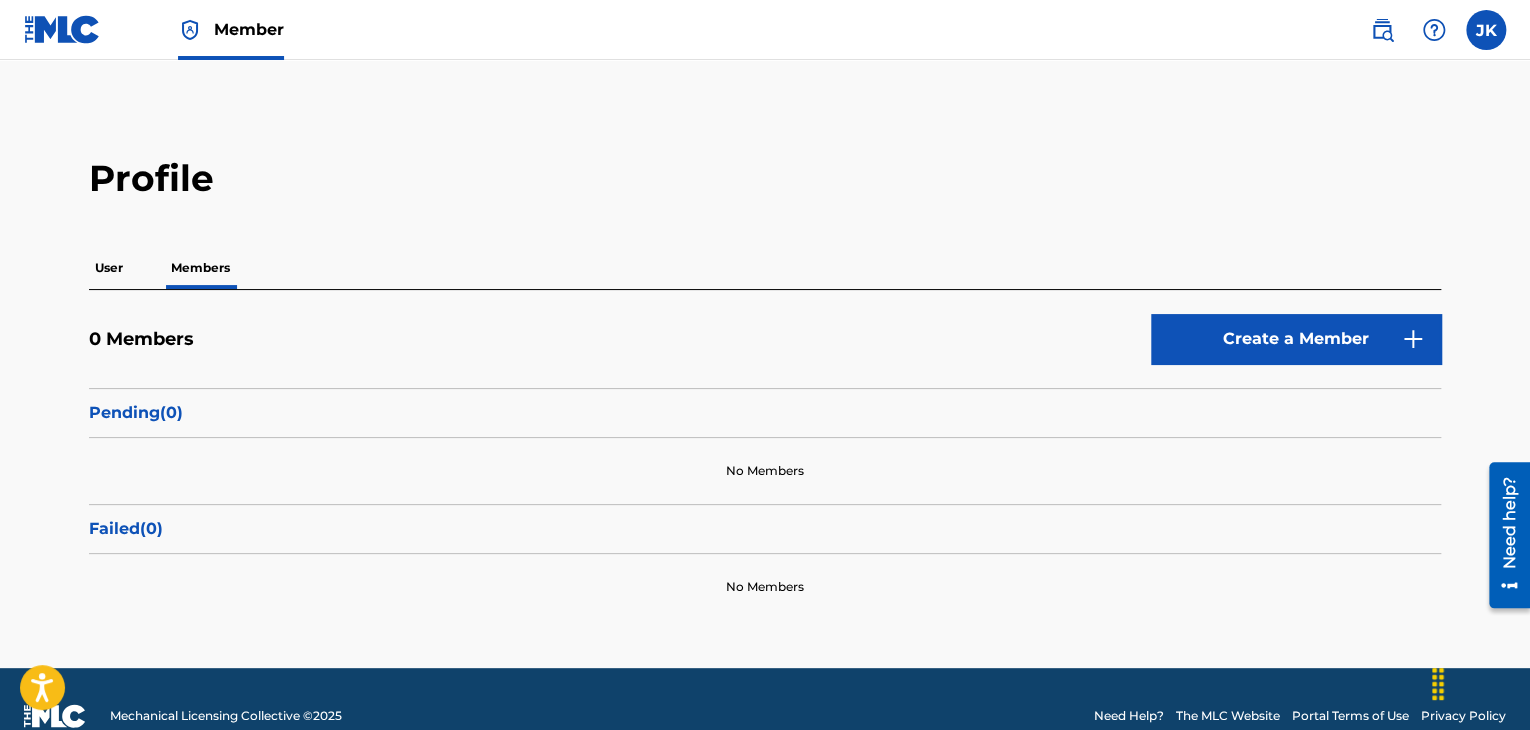 click on "User" at bounding box center [109, 268] 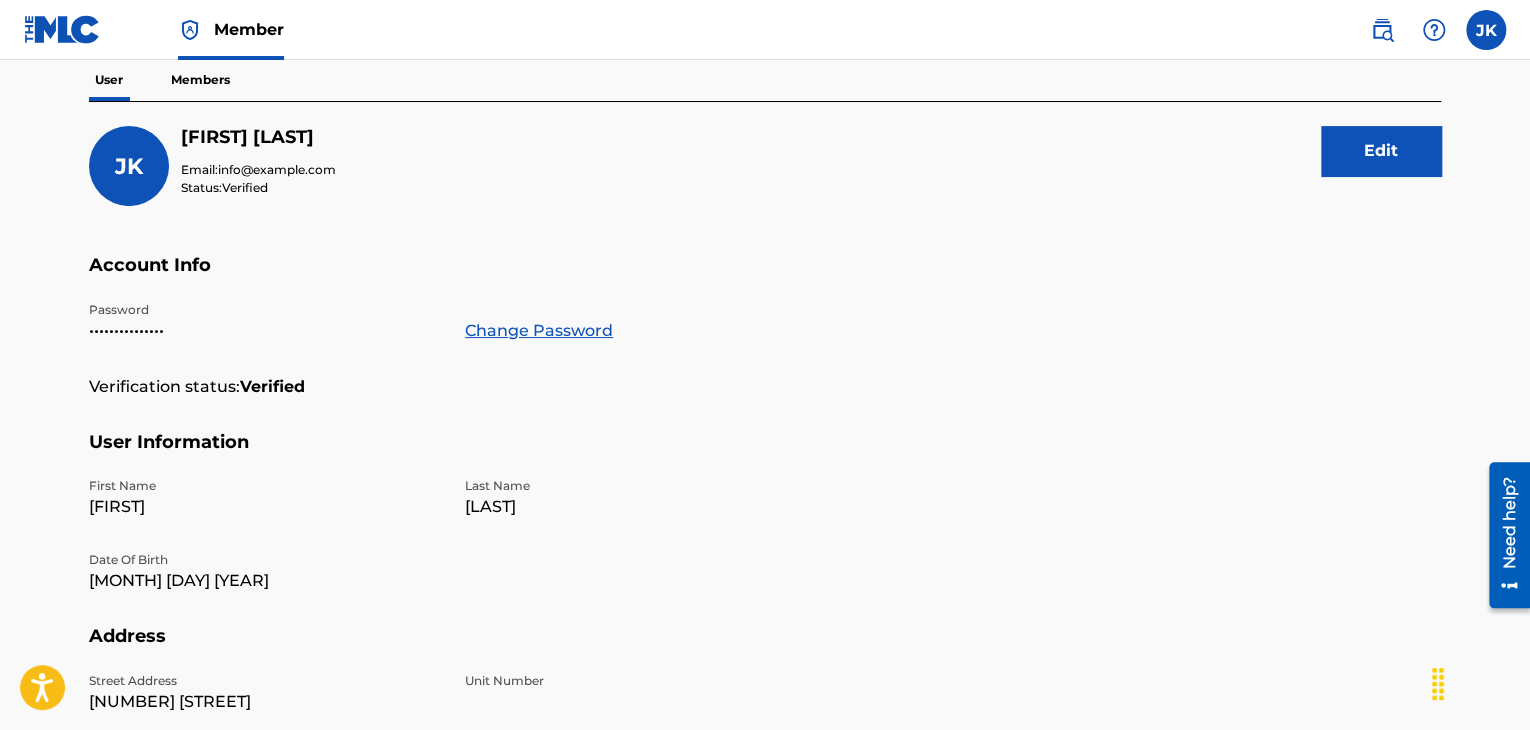 scroll, scrollTop: 188, scrollLeft: 0, axis: vertical 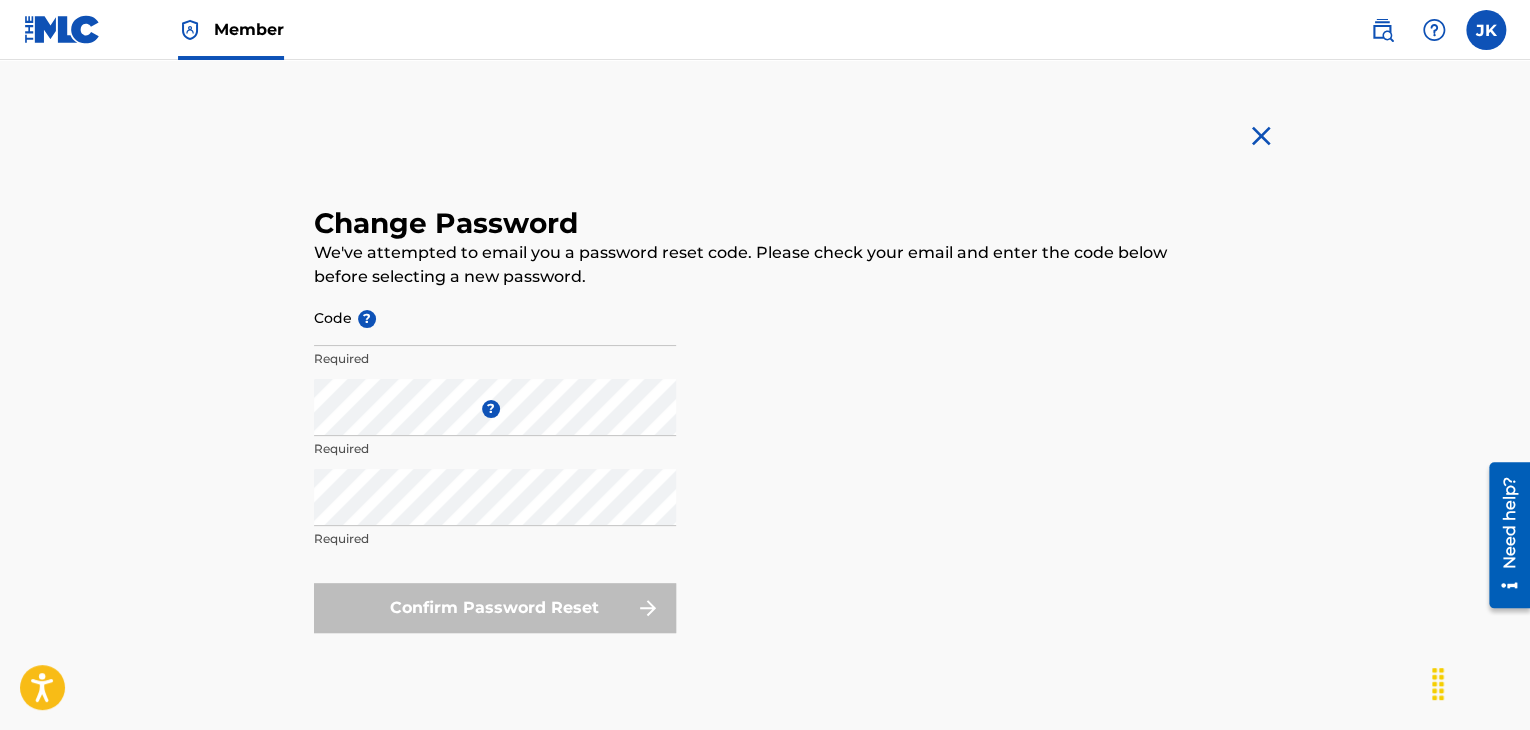 click at bounding box center [1261, 136] 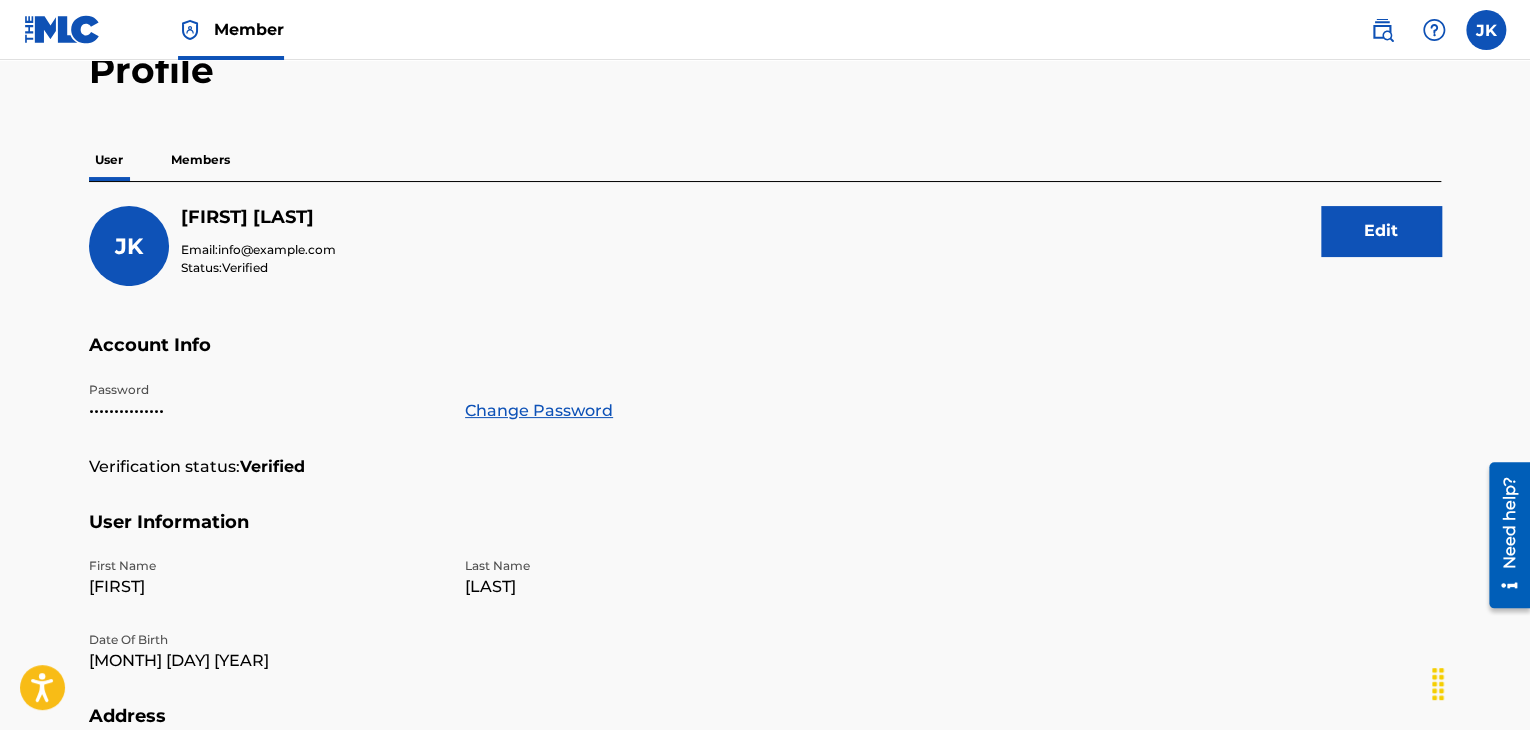 scroll, scrollTop: 0, scrollLeft: 0, axis: both 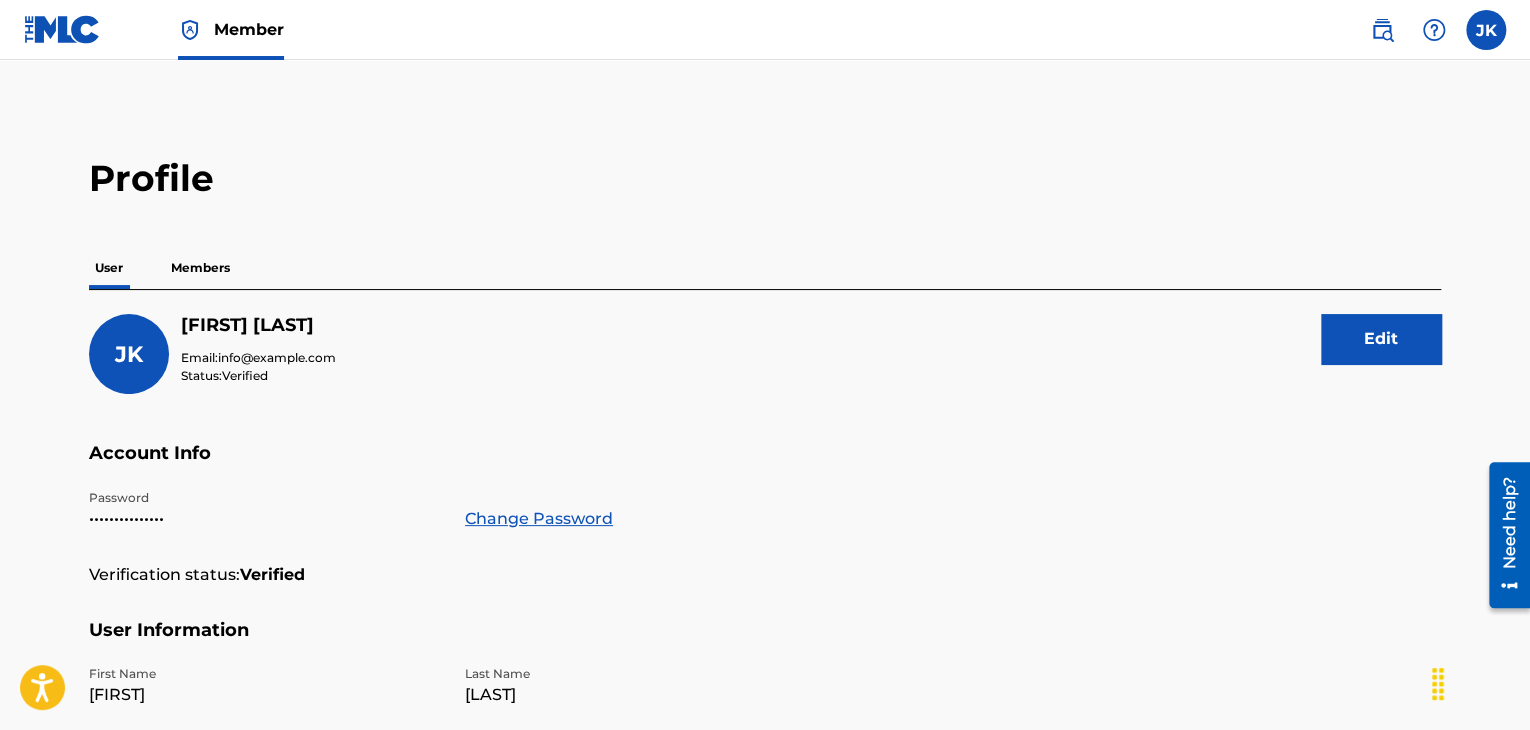 click on "Edit" at bounding box center (1381, 339) 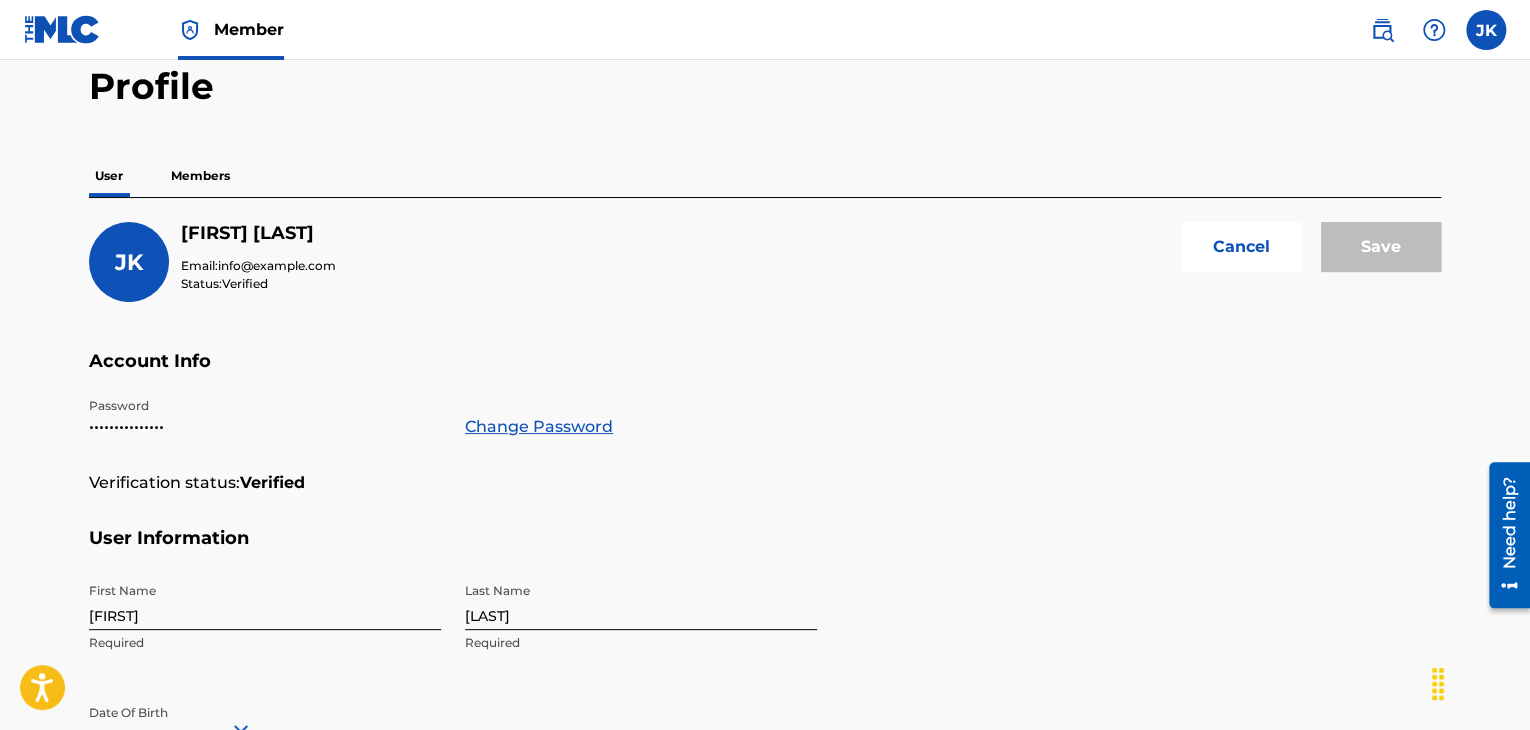 scroll, scrollTop: 0, scrollLeft: 0, axis: both 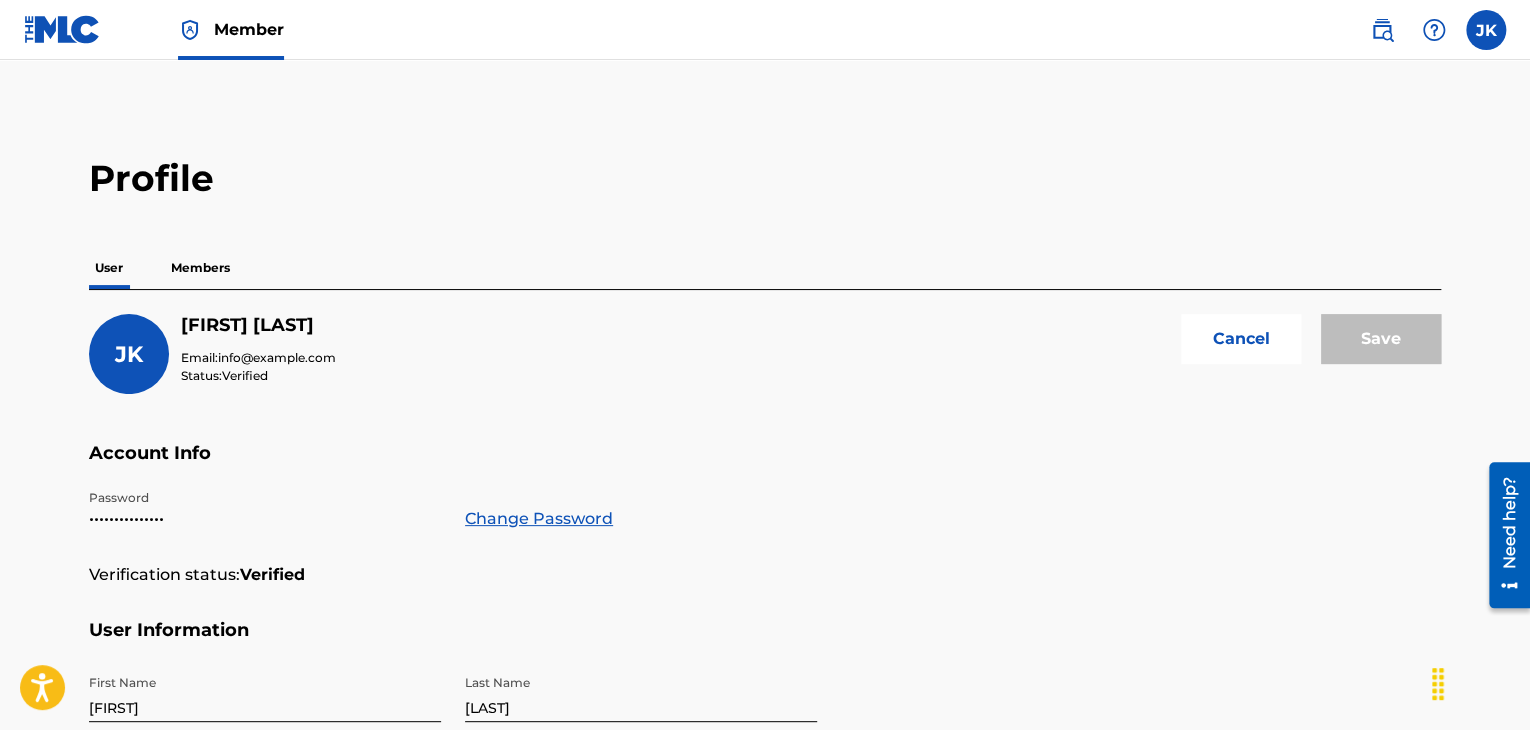click on "Cancel" at bounding box center [1241, 339] 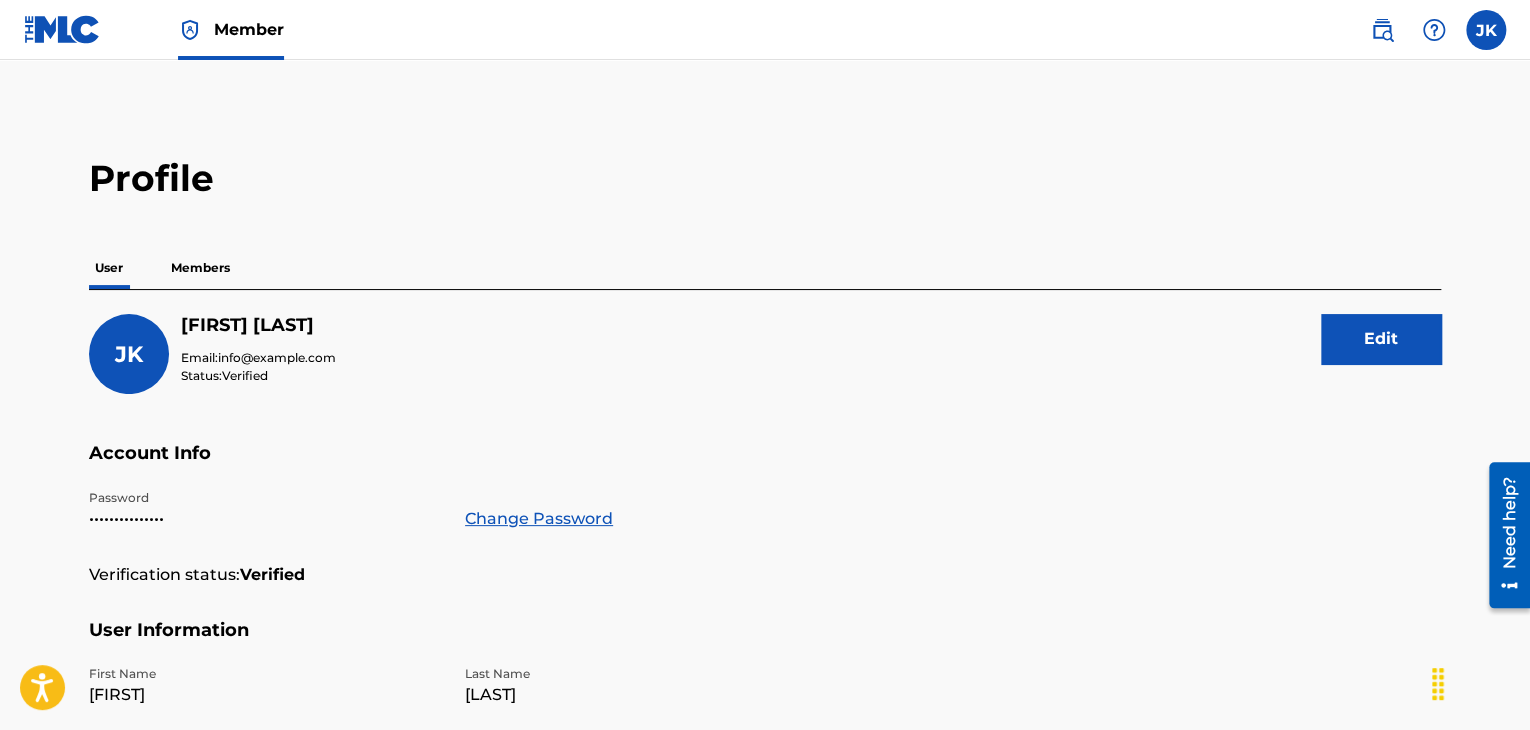 click at bounding box center (1486, 30) 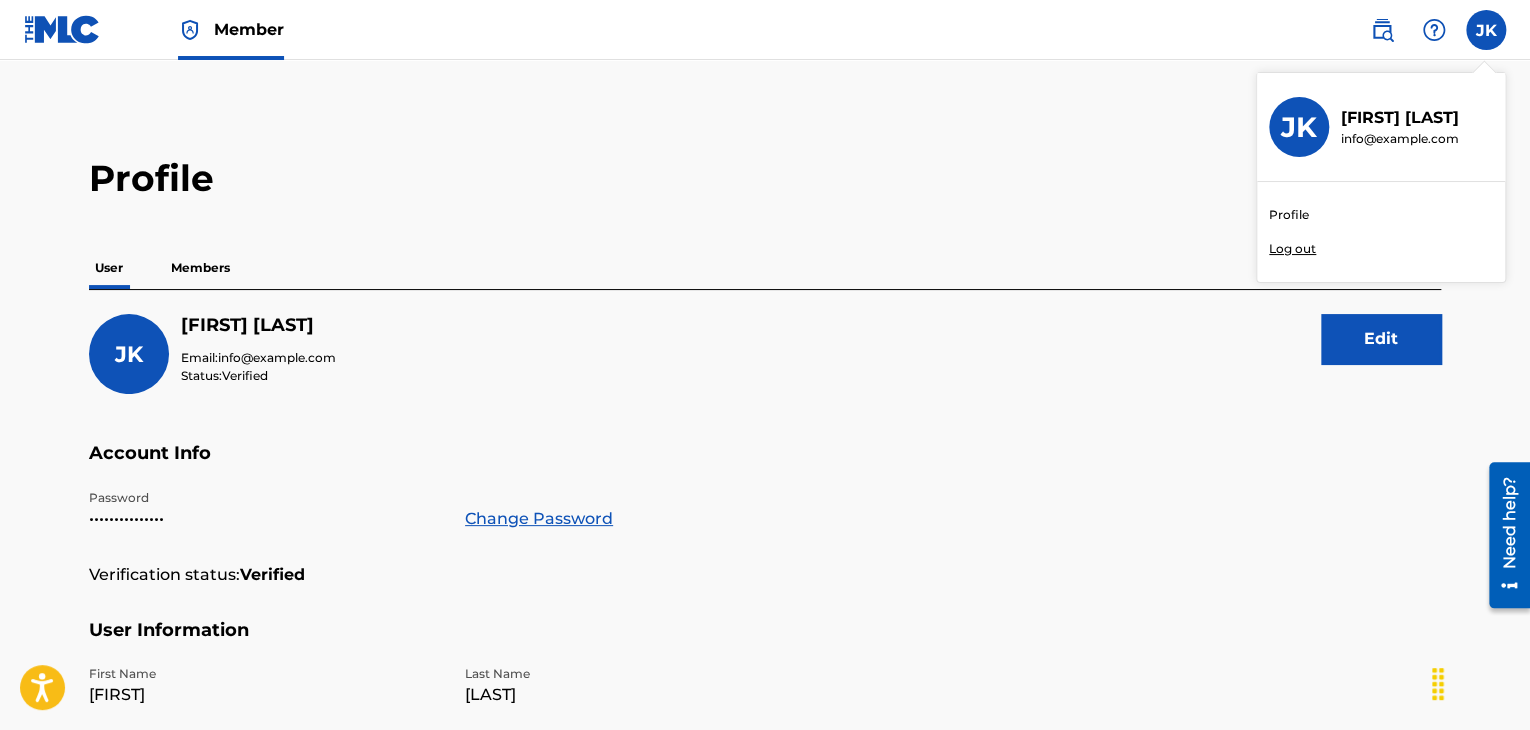click on "JK" at bounding box center (1299, 127) 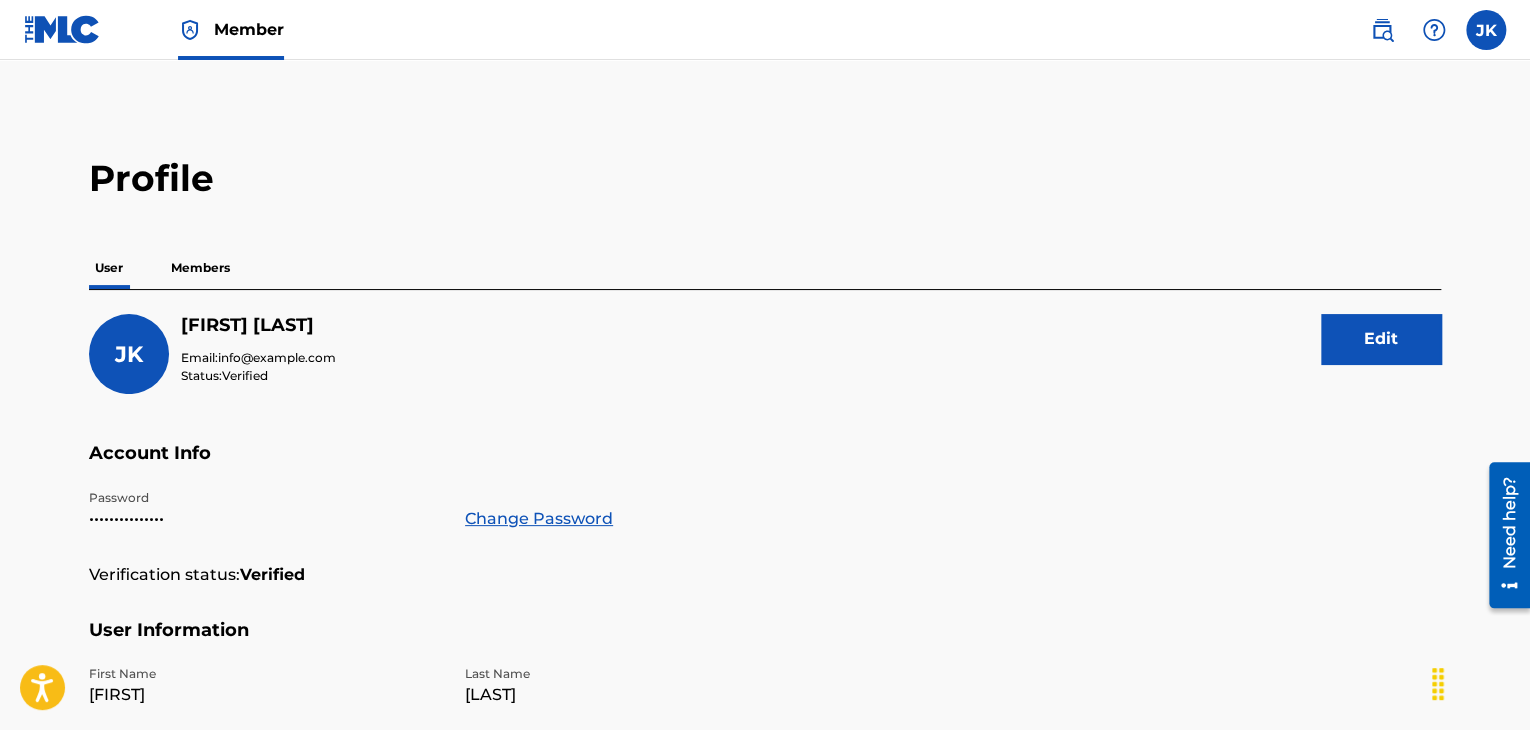 click at bounding box center [1434, 30] 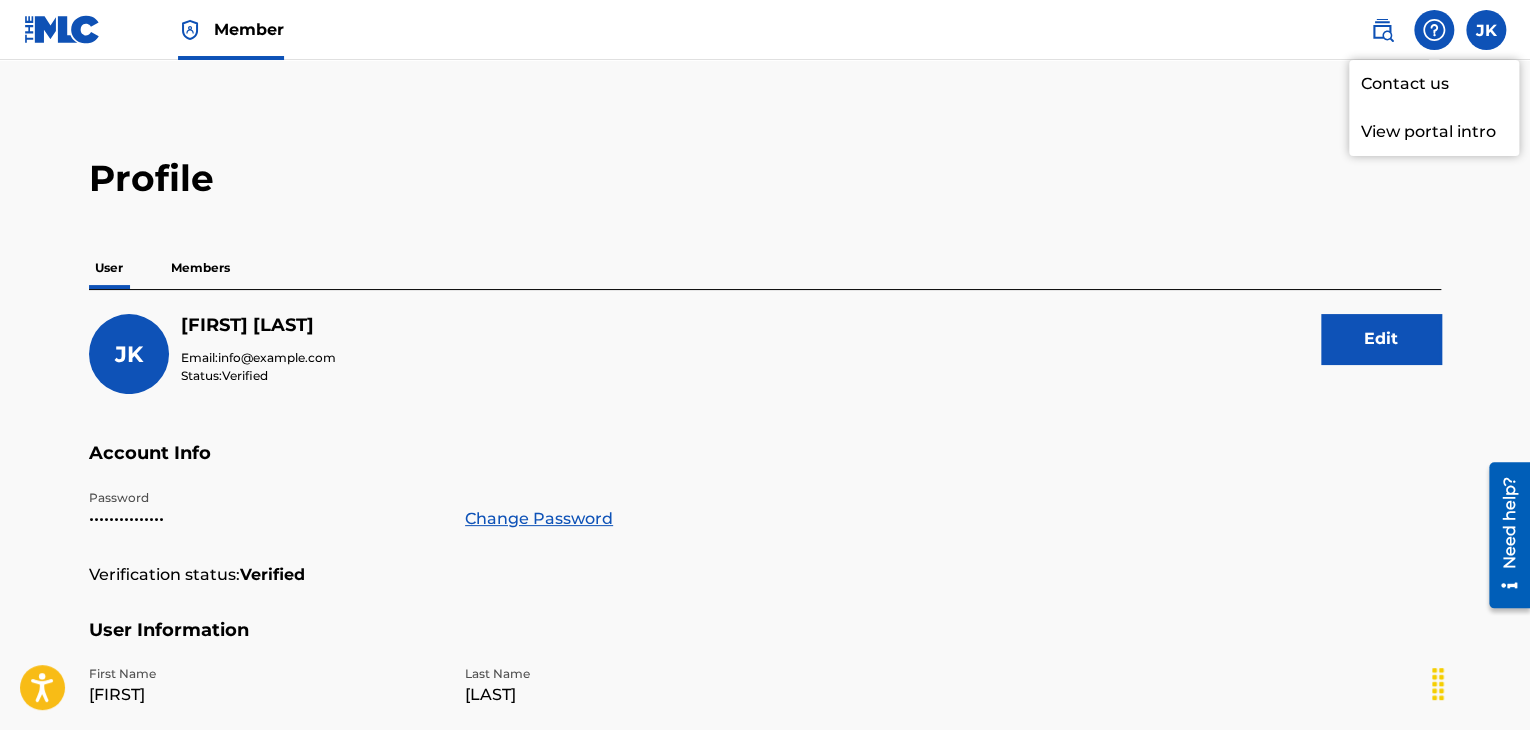 click at bounding box center (1382, 30) 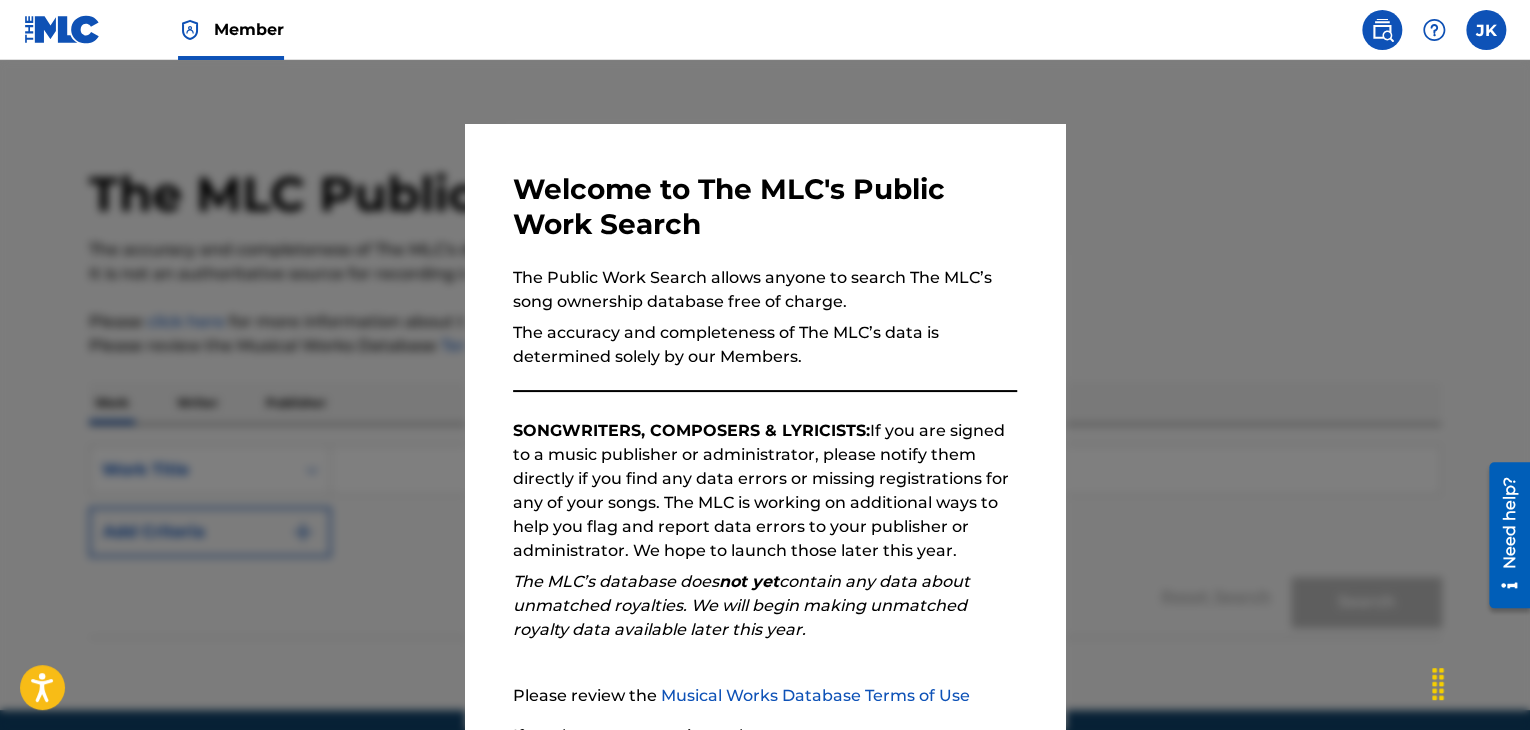 click at bounding box center [1434, 30] 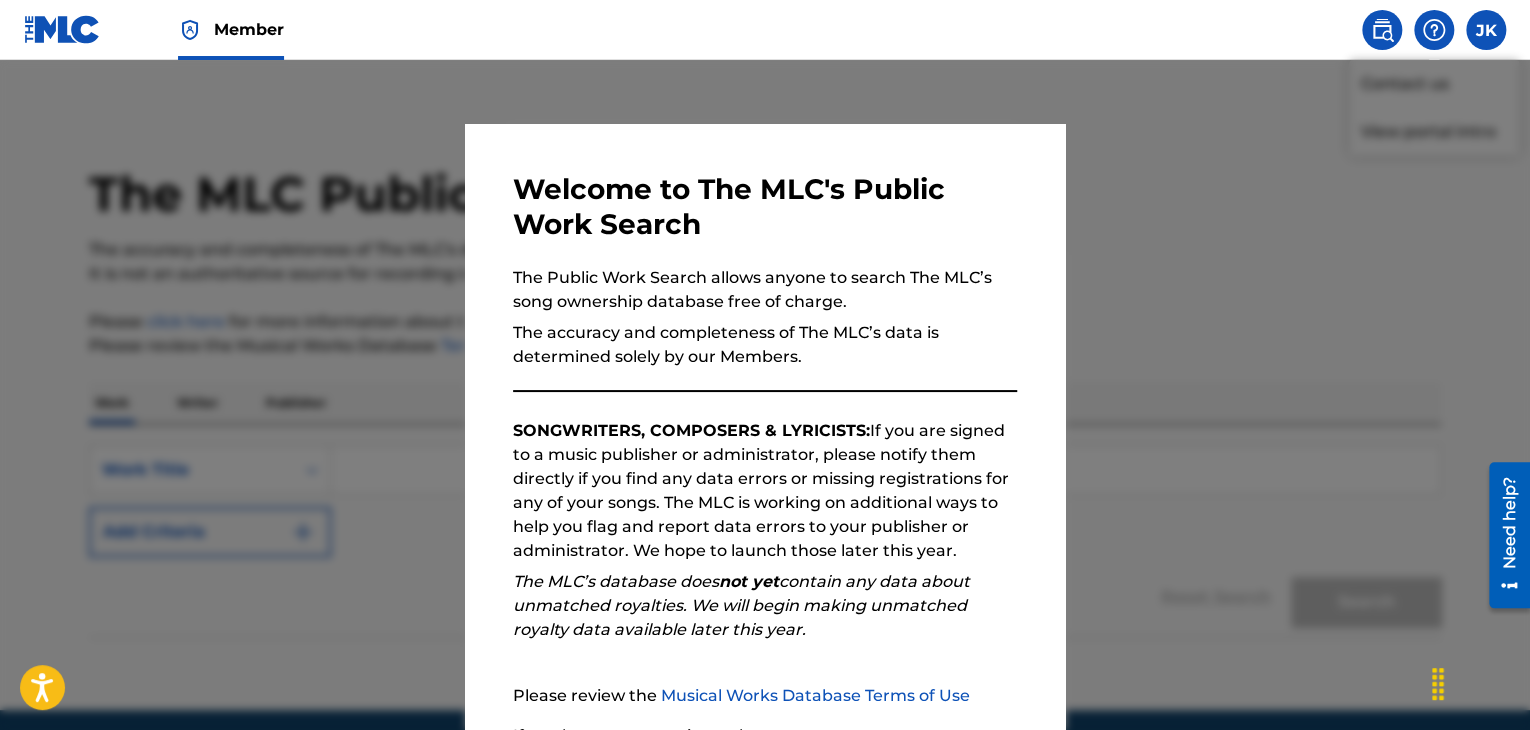 click at bounding box center [765, 425] 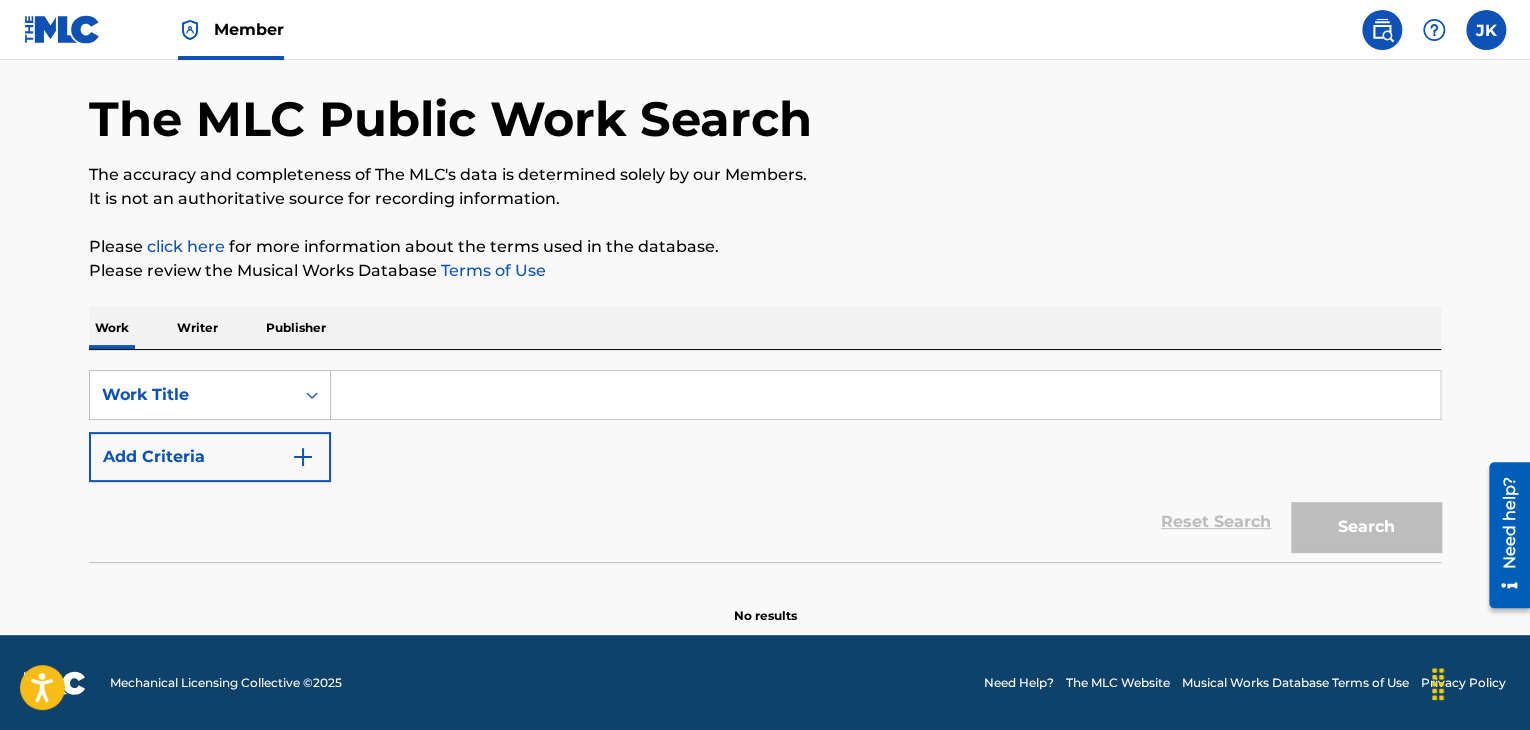 scroll, scrollTop: 76, scrollLeft: 0, axis: vertical 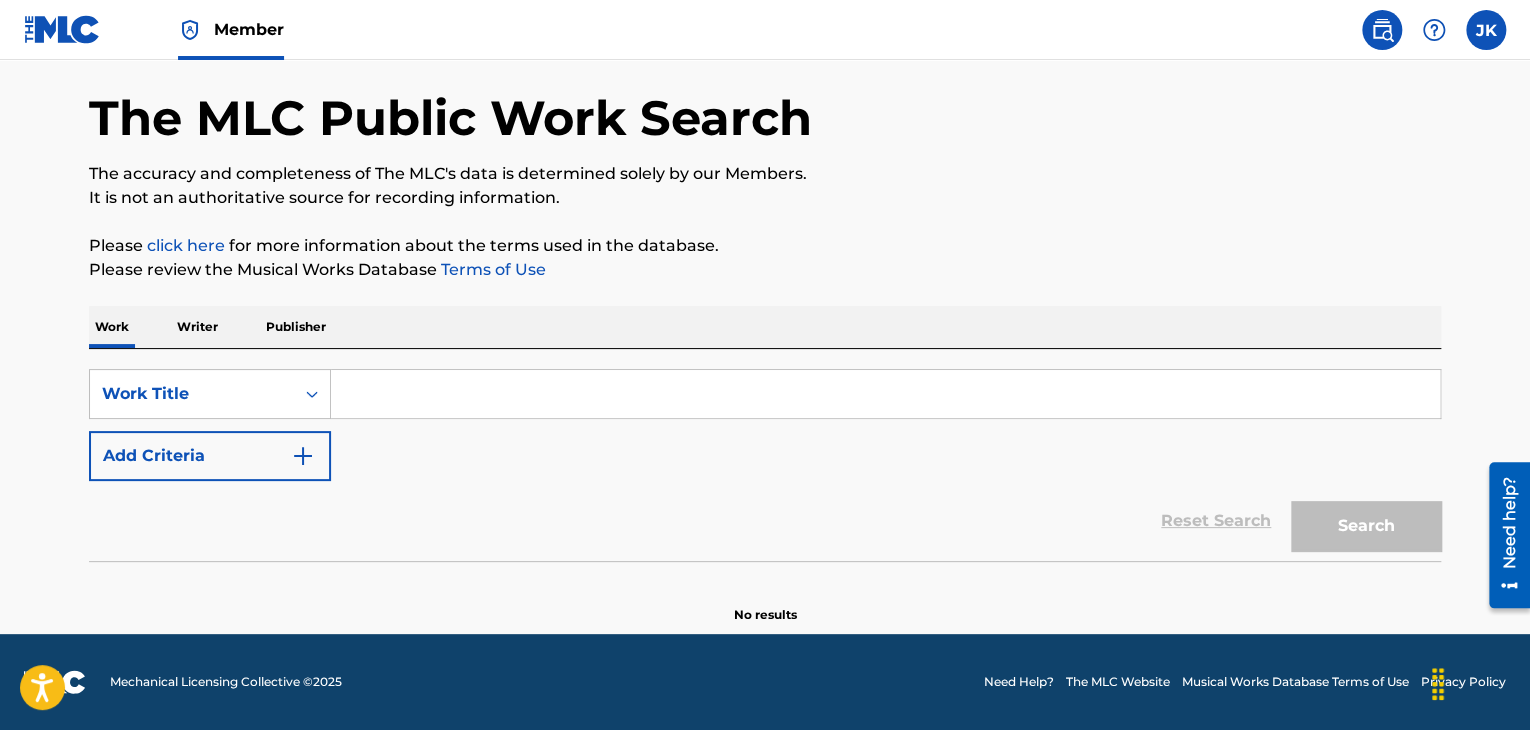 click on "Need Help?" at bounding box center [1019, 682] 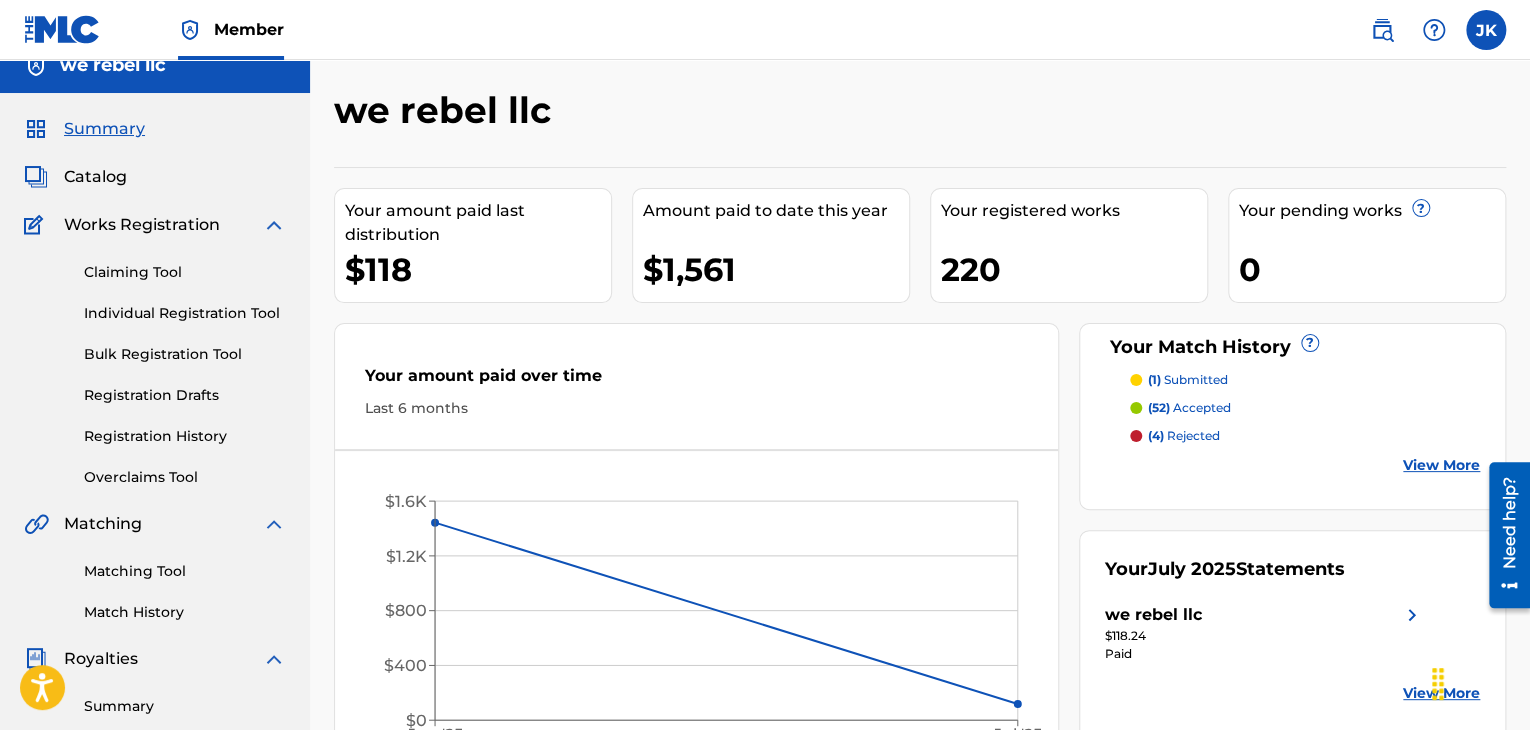 scroll, scrollTop: 23, scrollLeft: 0, axis: vertical 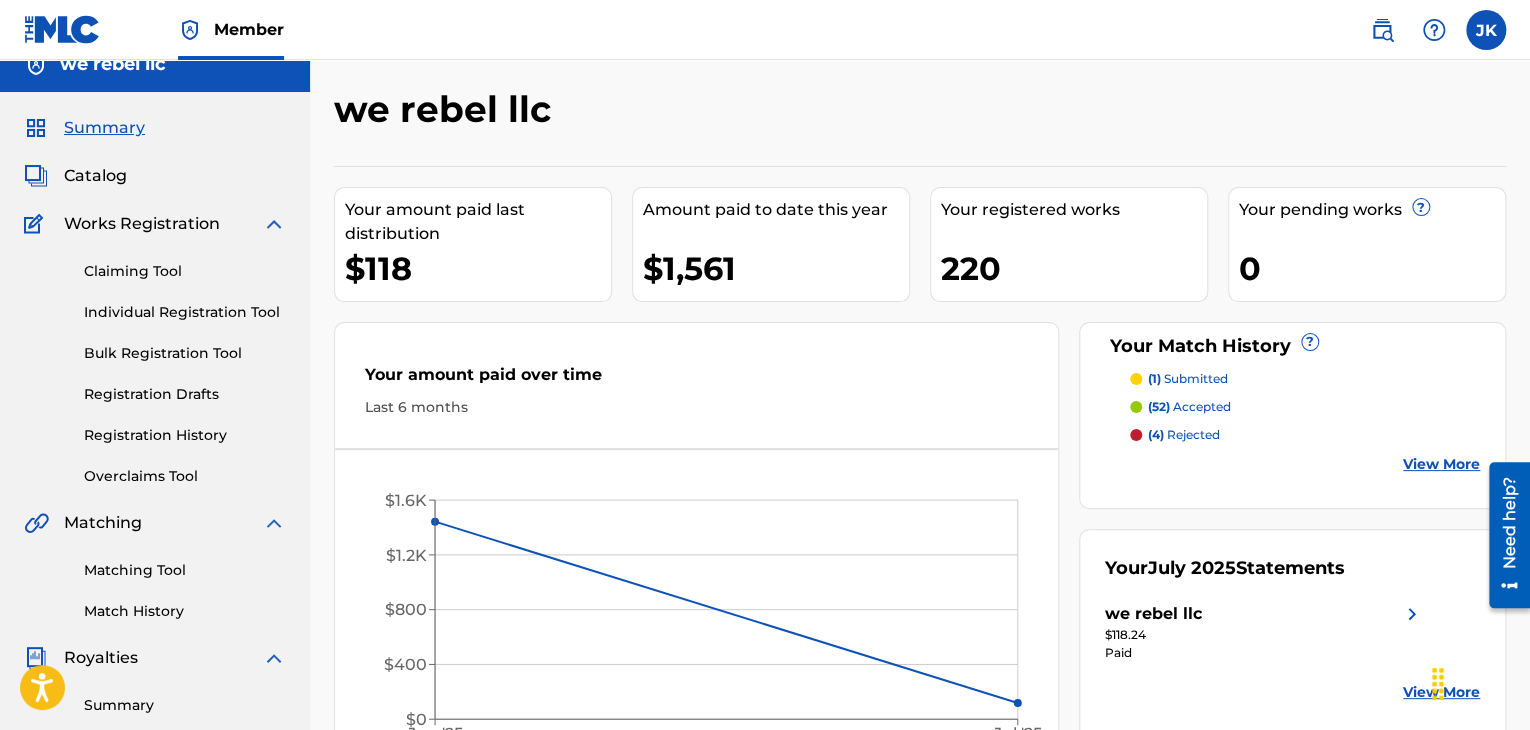 click on "Registration History" at bounding box center (185, 435) 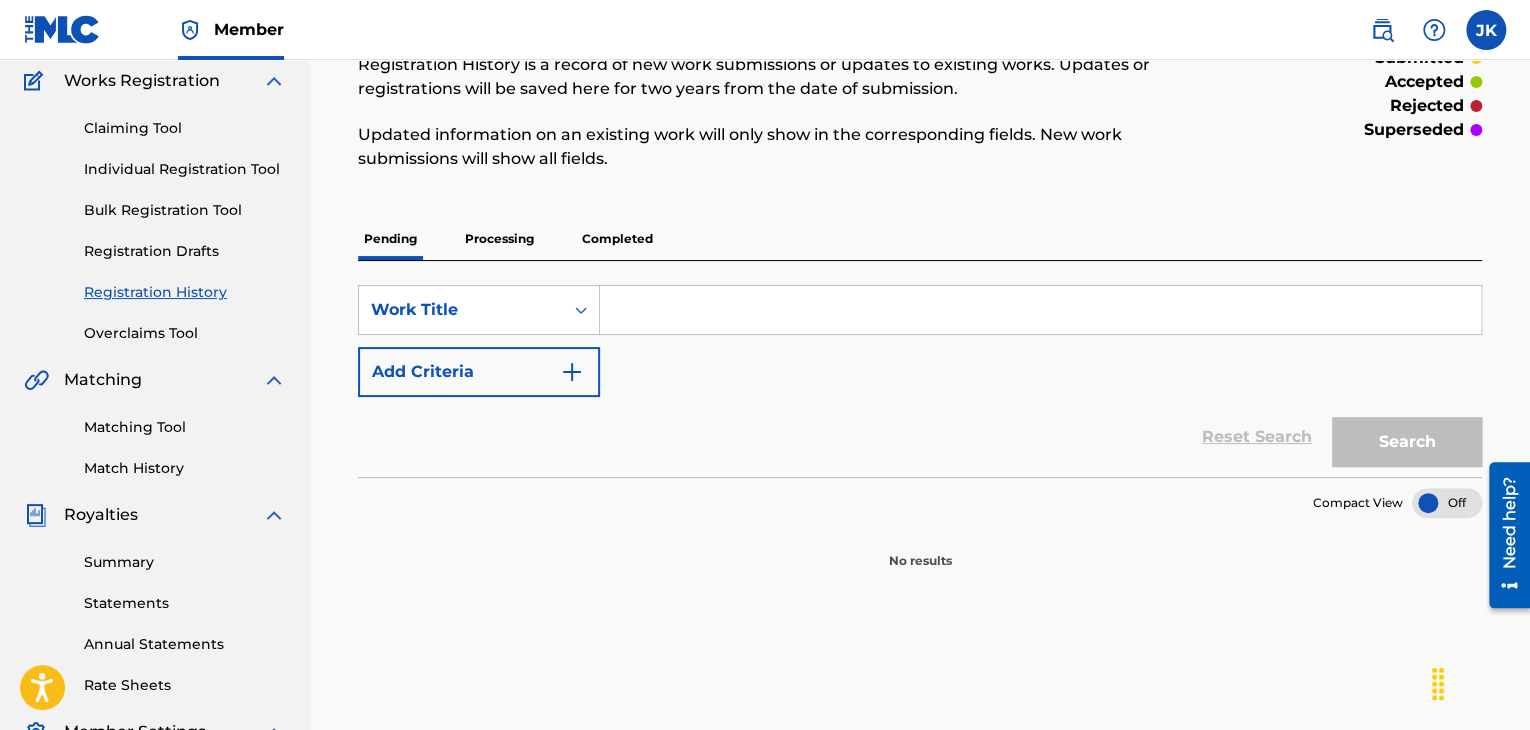 scroll, scrollTop: 167, scrollLeft: 0, axis: vertical 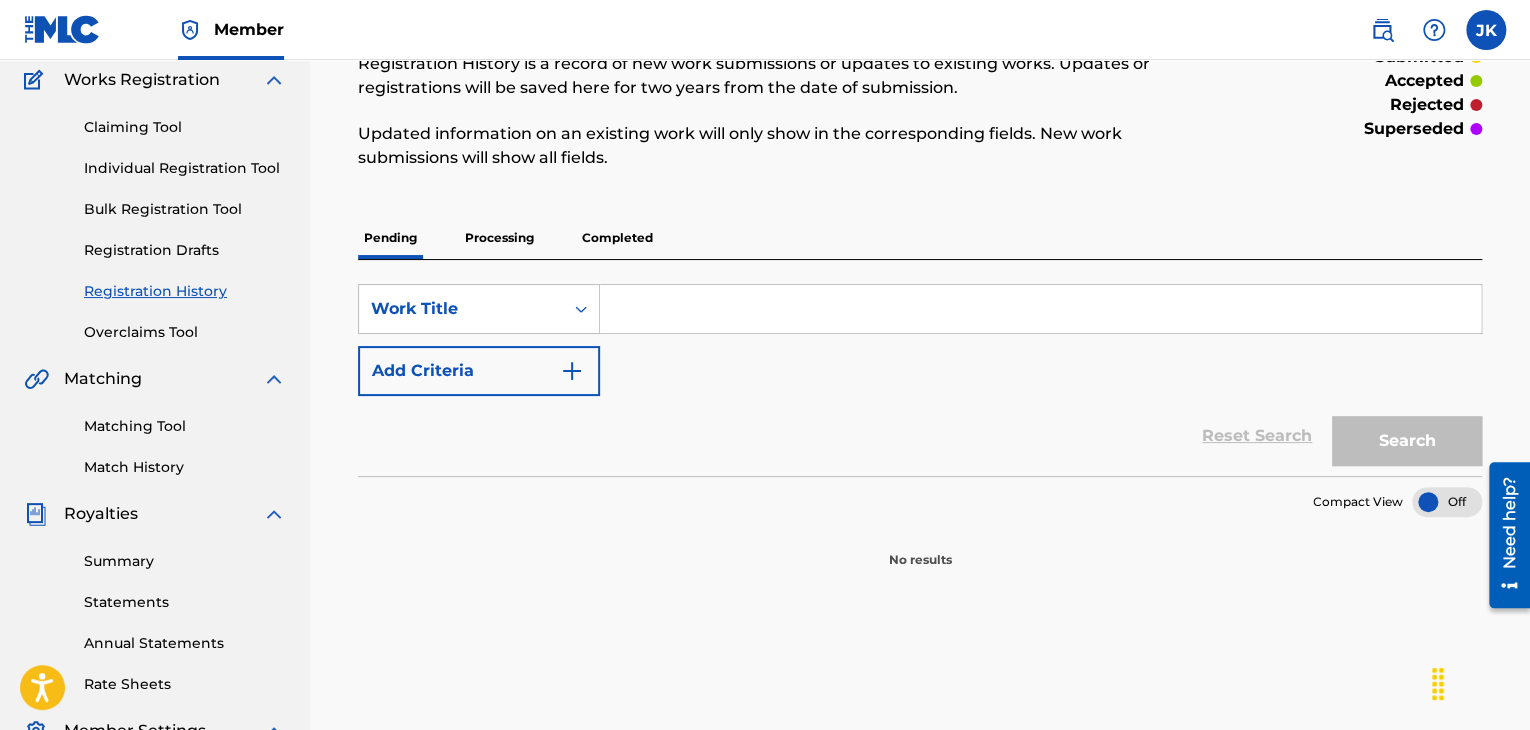 click on "Processing" at bounding box center (499, 238) 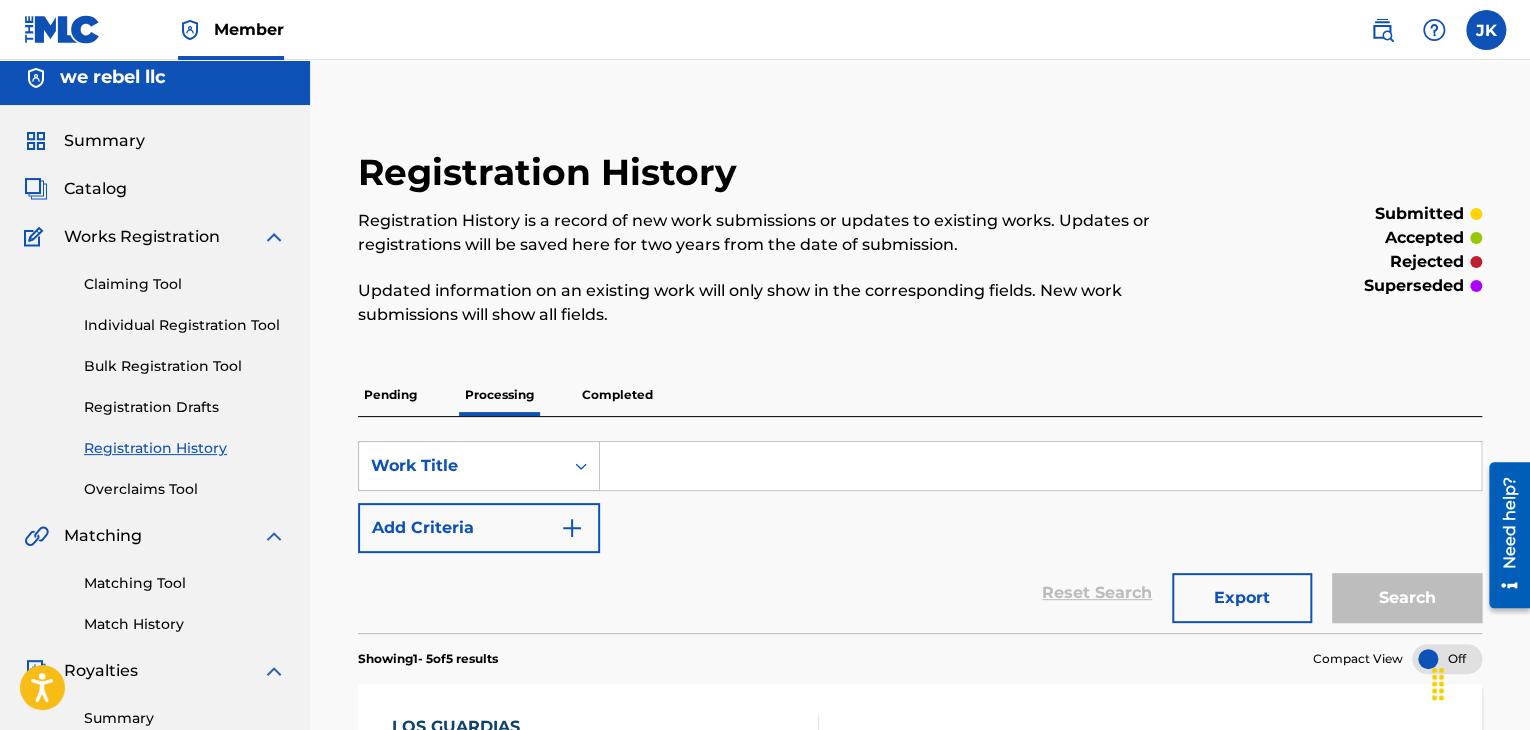 scroll, scrollTop: 0, scrollLeft: 0, axis: both 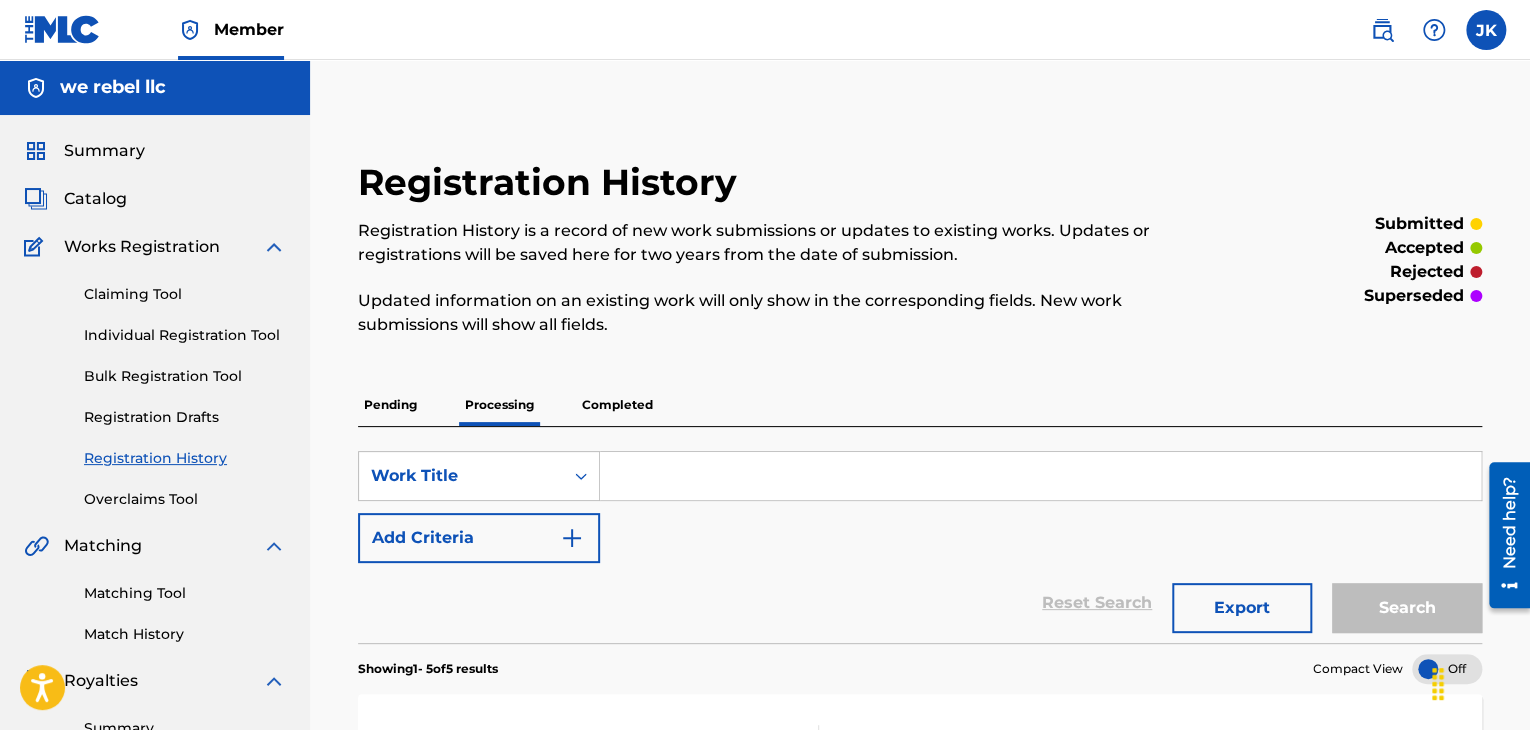 click on "Individual Registration Tool" at bounding box center (185, 335) 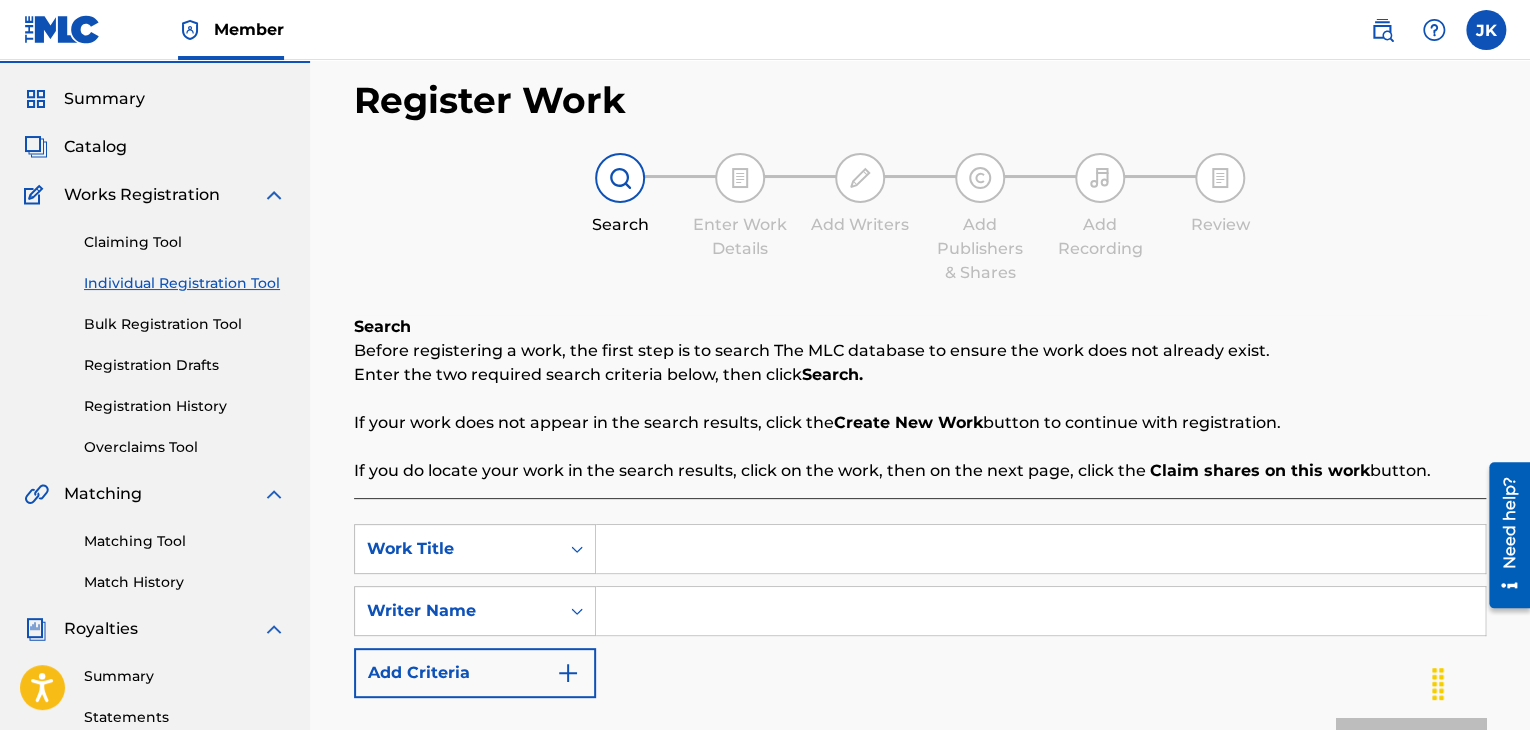 scroll, scrollTop: 52, scrollLeft: 0, axis: vertical 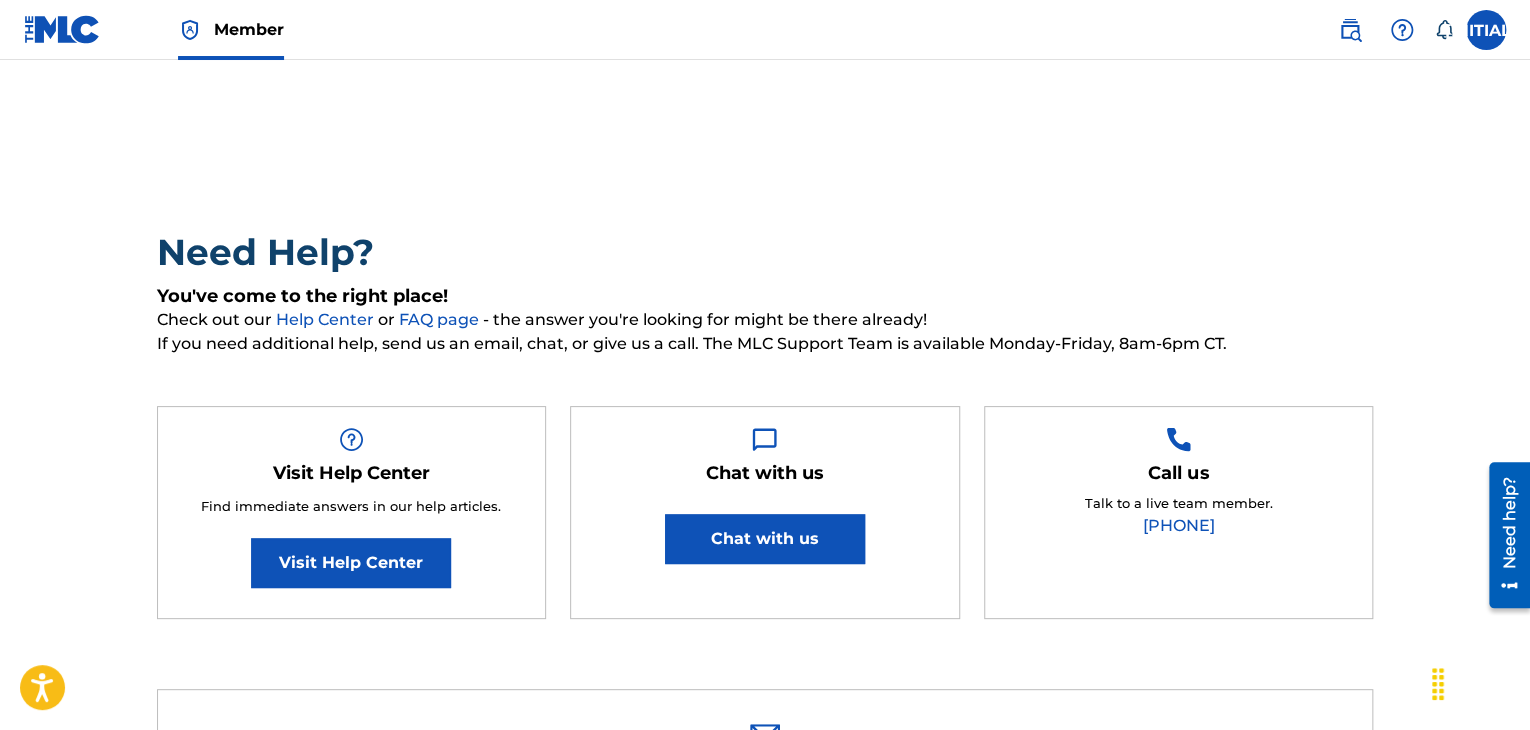 click on "Need Help? You've come to the right place! Check out our   Help Center   or   FAQ page   - the answer you're looking for might be there already! If you need additional help, send us an email, chat, or give us a call. The MLC Support Team is available Monday-Friday, 8am-6pm CT. Visit Help Center Find immediate answers in our help articles. Visit Help Center Chat with us Chat with us Call us Talk to a live team member. (615) 488-3653 Submit a request Typical reply time: within hours via email First Name Justin Last Name Kerr Email * info@werebel.org Topic * Please Select I need help with my account I need help with managing my catalog I need help with the Public Search I need help with information about The MLC I need help with payment I need help with DQI Below, please describe your question or issue in as much detail as possible so we can assist you effectively. * Below, please attach any images or screenshots that would help the Support Team in resolving your issue. Ticket Name Submit press@themlc.com" at bounding box center (765, 1059) 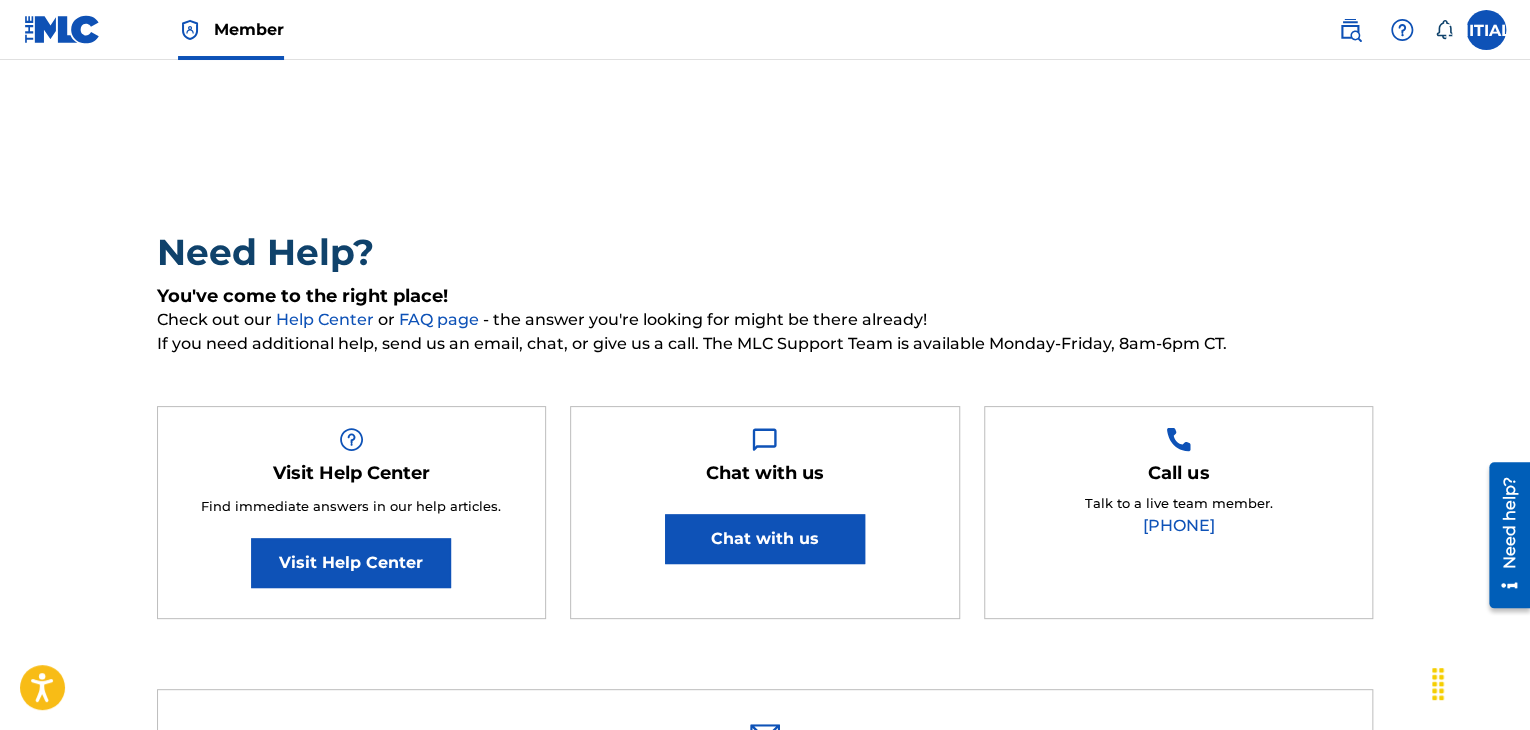 click at bounding box center (1486, 30) 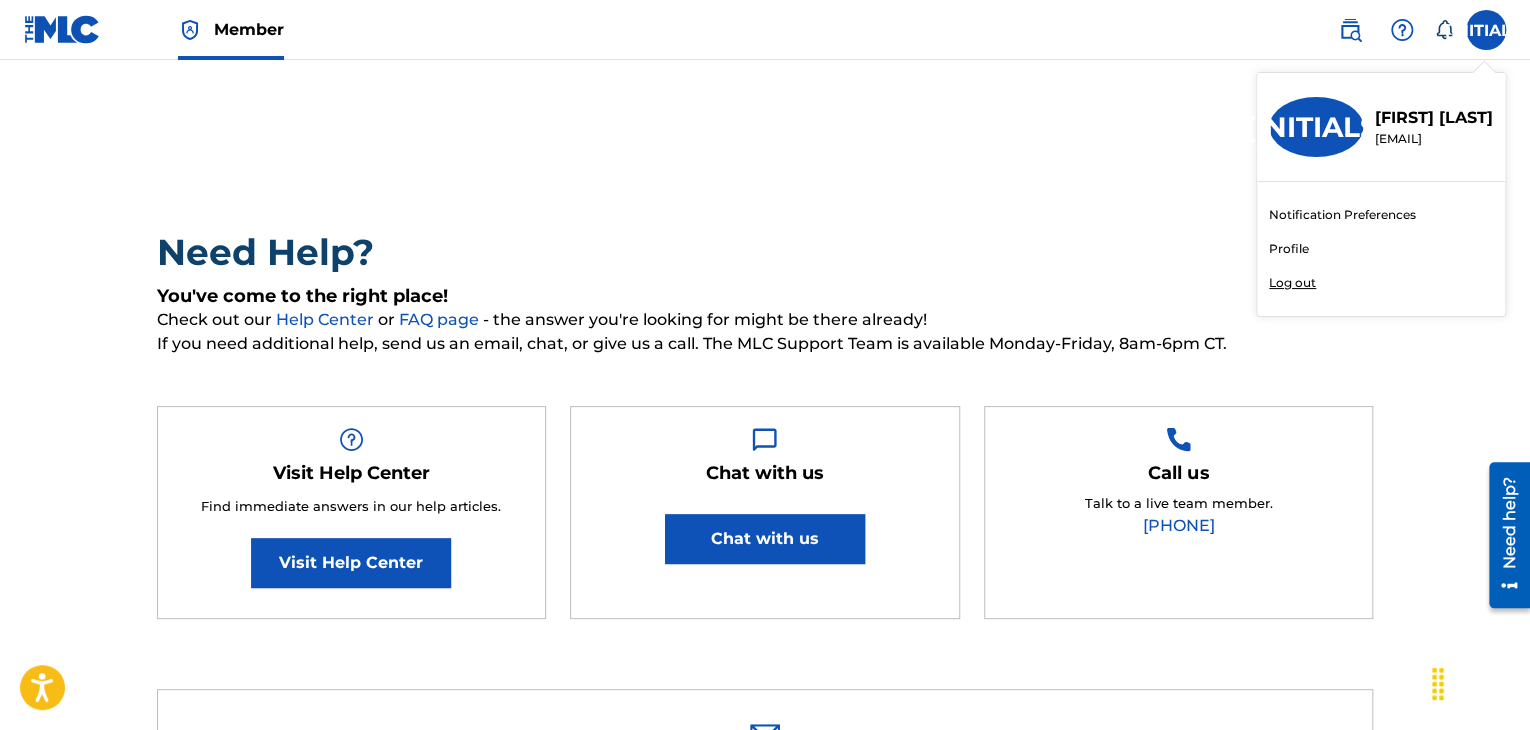 click on "Notification Preferences" at bounding box center [1342, 215] 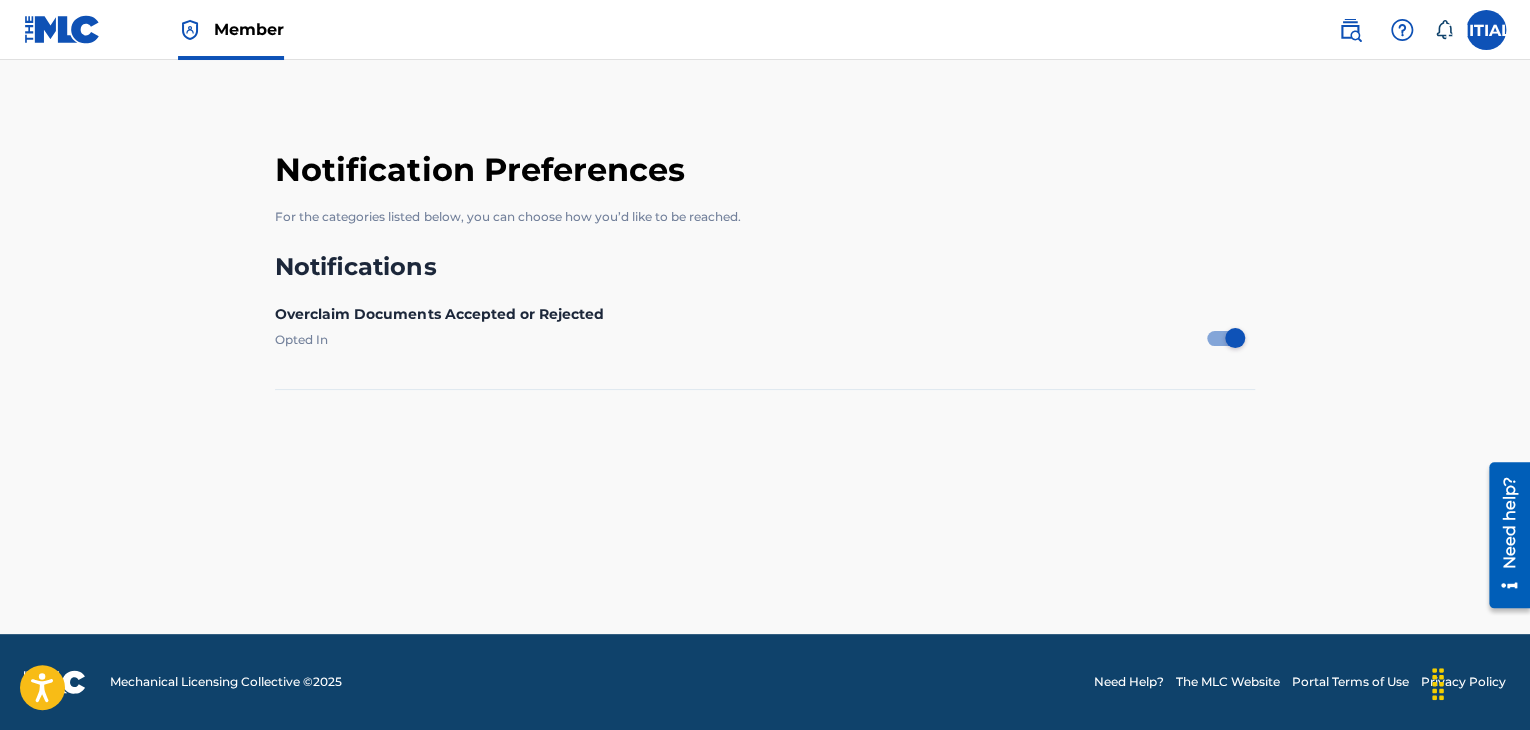 click at bounding box center [1486, 30] 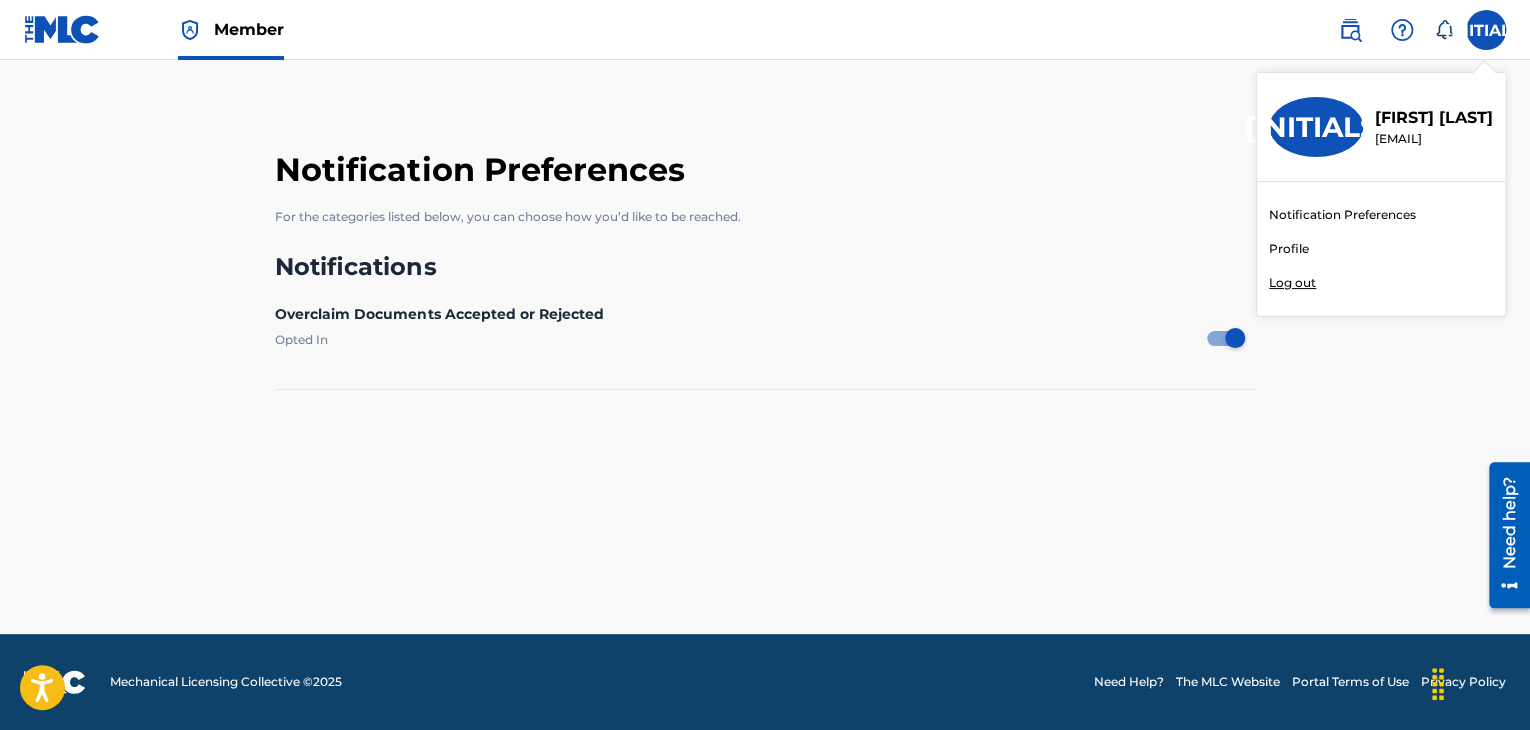 click on "Profile" at bounding box center [1289, 249] 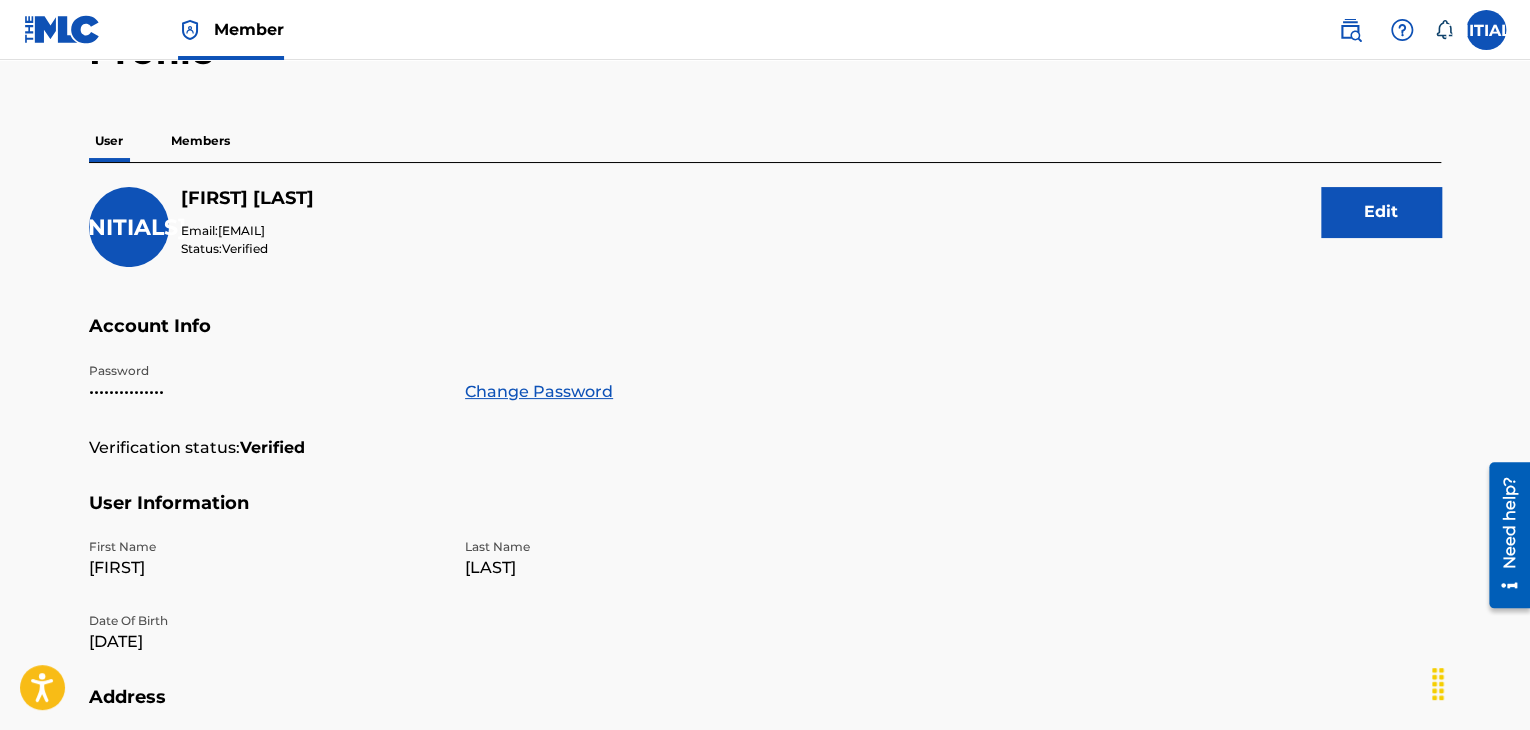 scroll, scrollTop: 0, scrollLeft: 0, axis: both 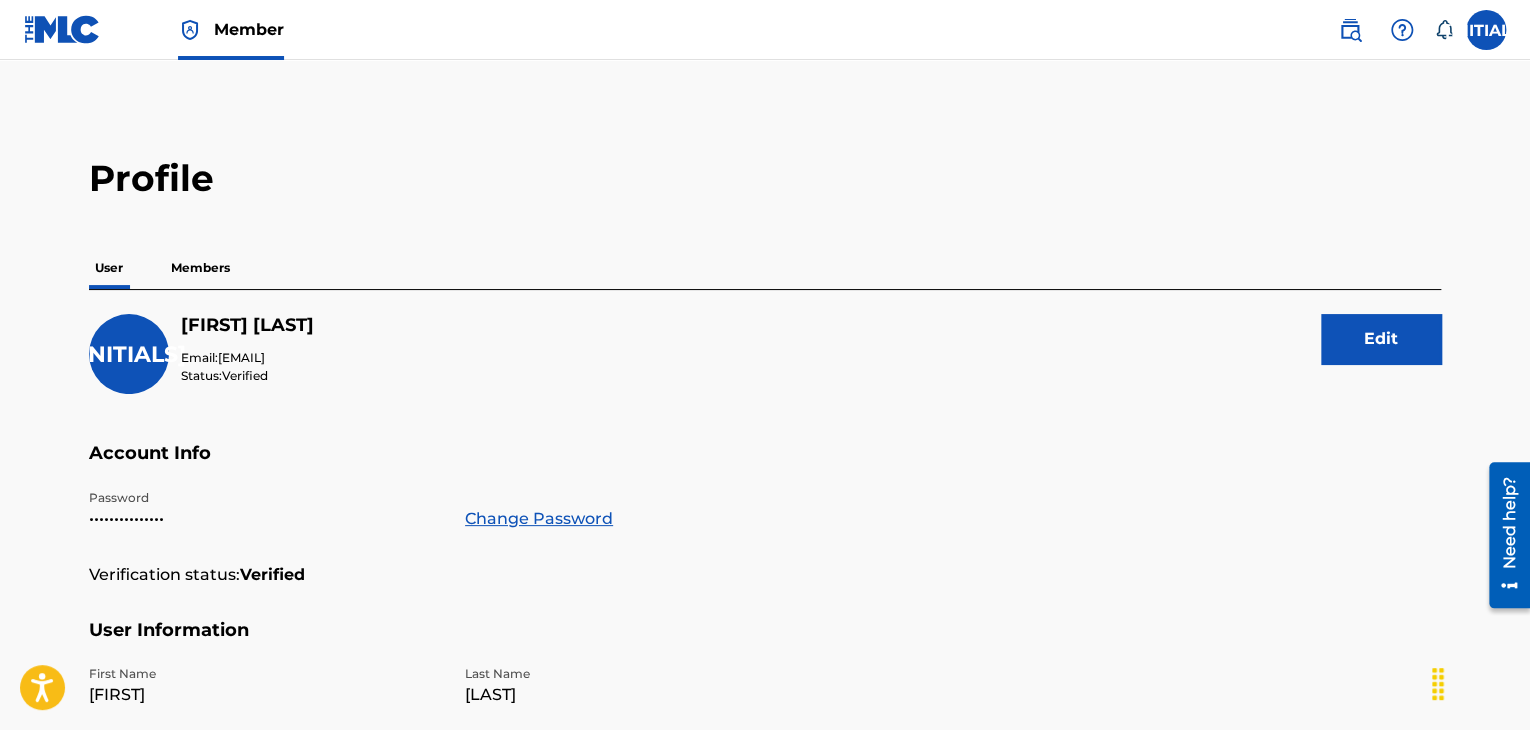 click at bounding box center (1402, 30) 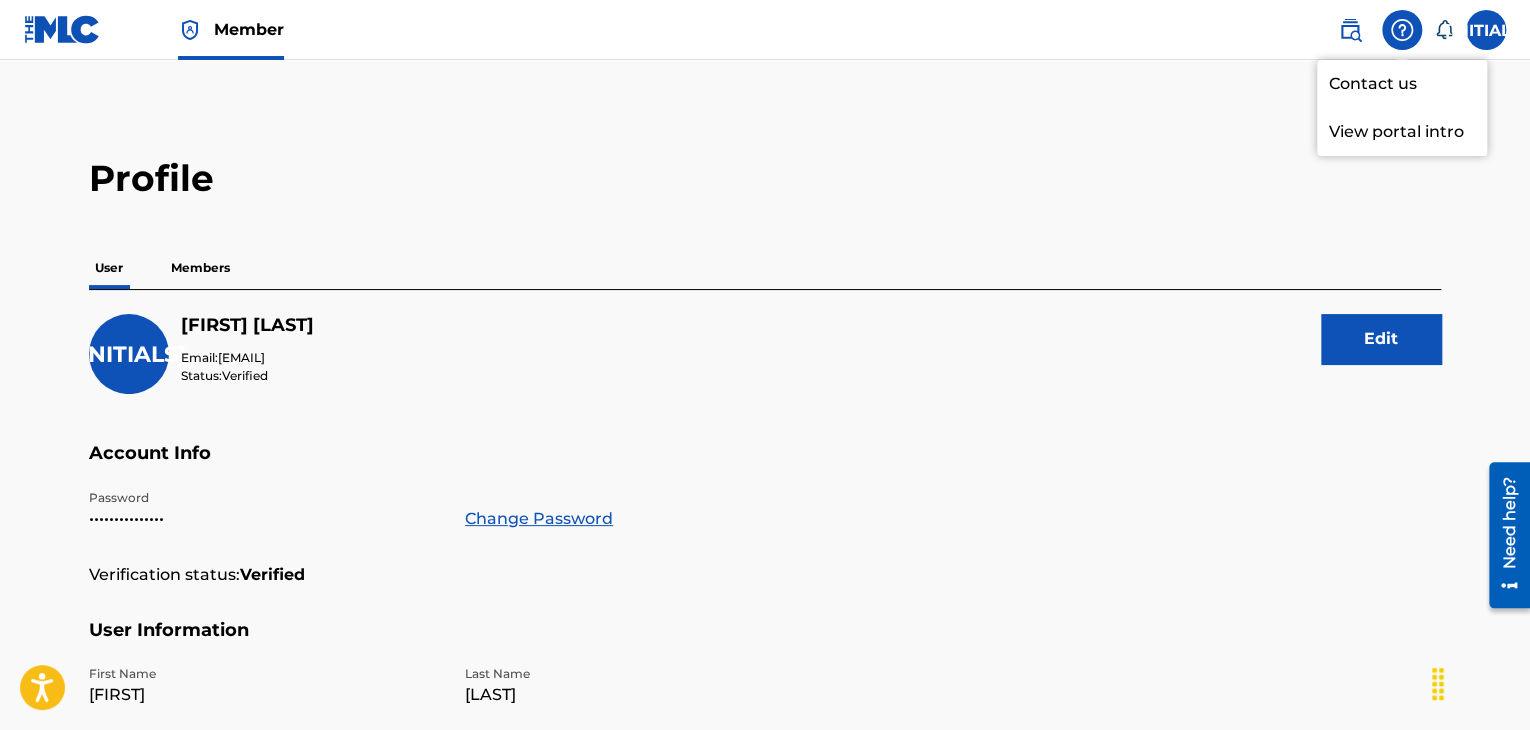 click on "Contact us" at bounding box center (1402, 84) 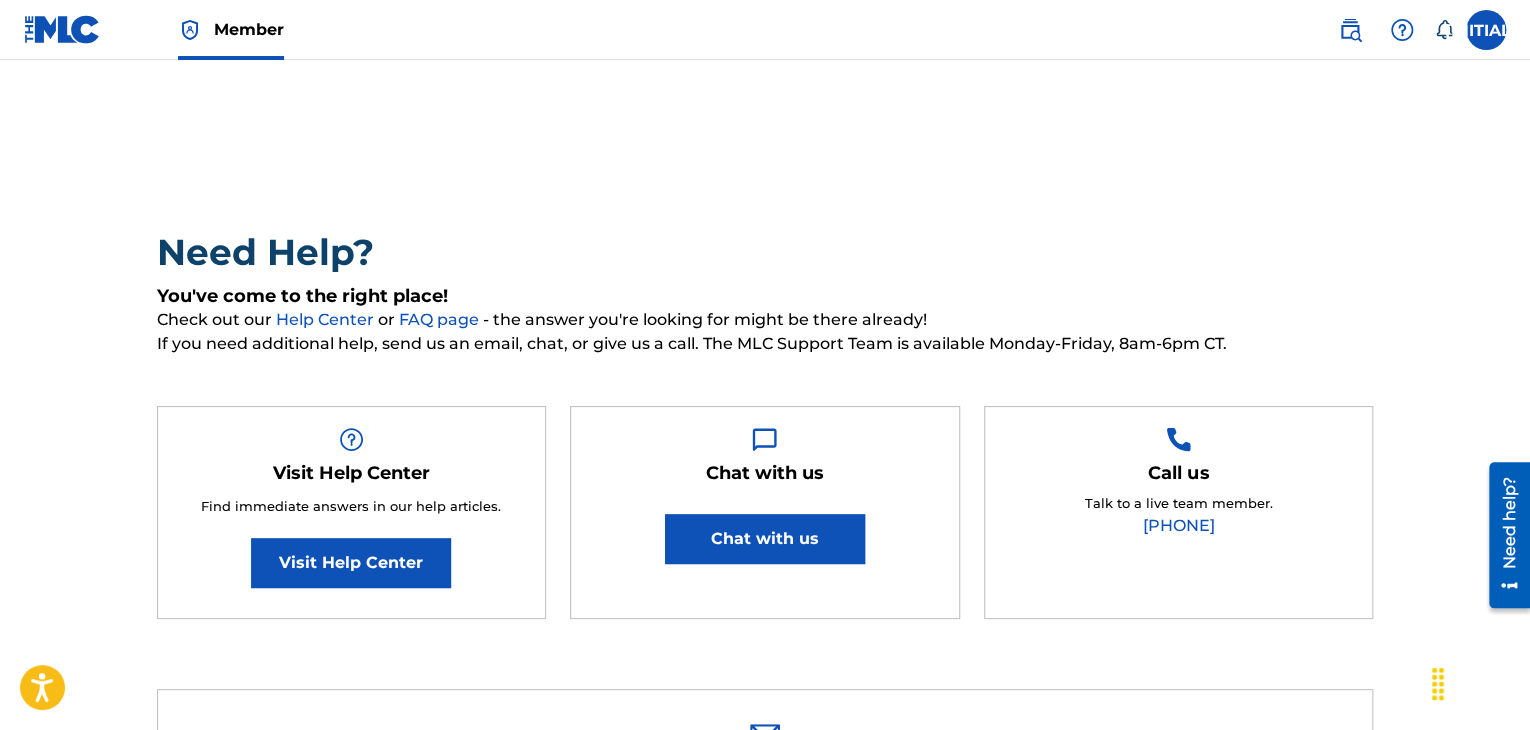 type on "[FIRST]" 